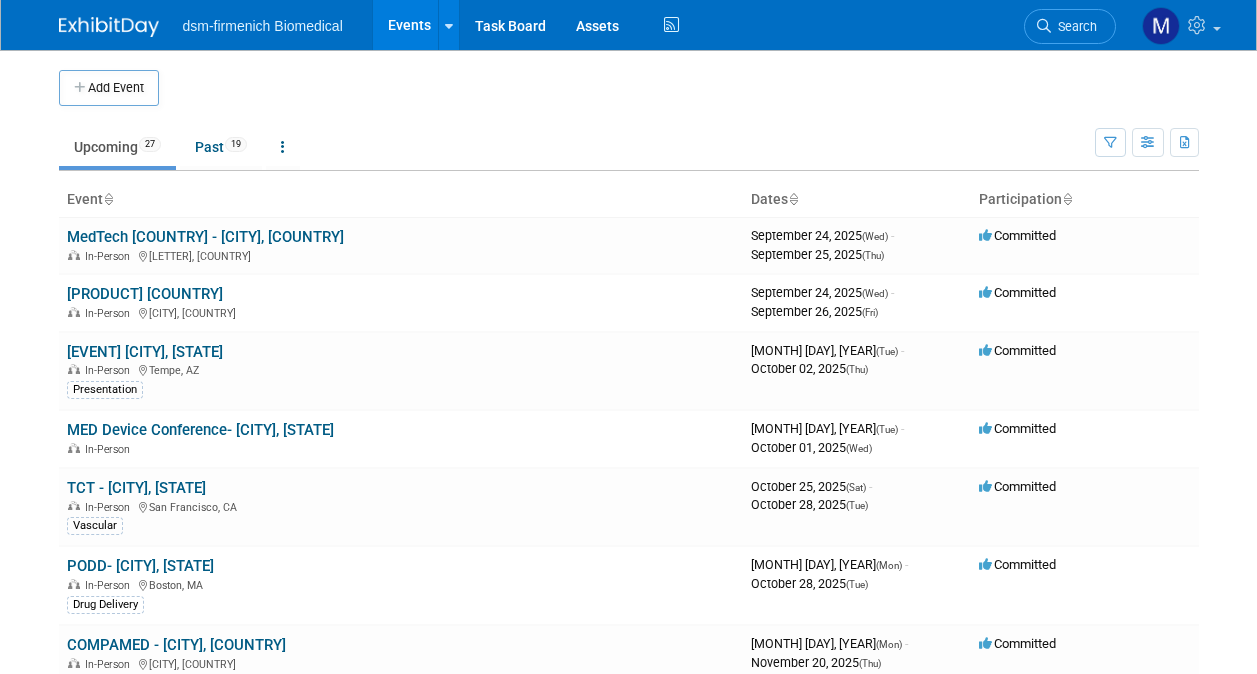 scroll, scrollTop: 796, scrollLeft: 0, axis: vertical 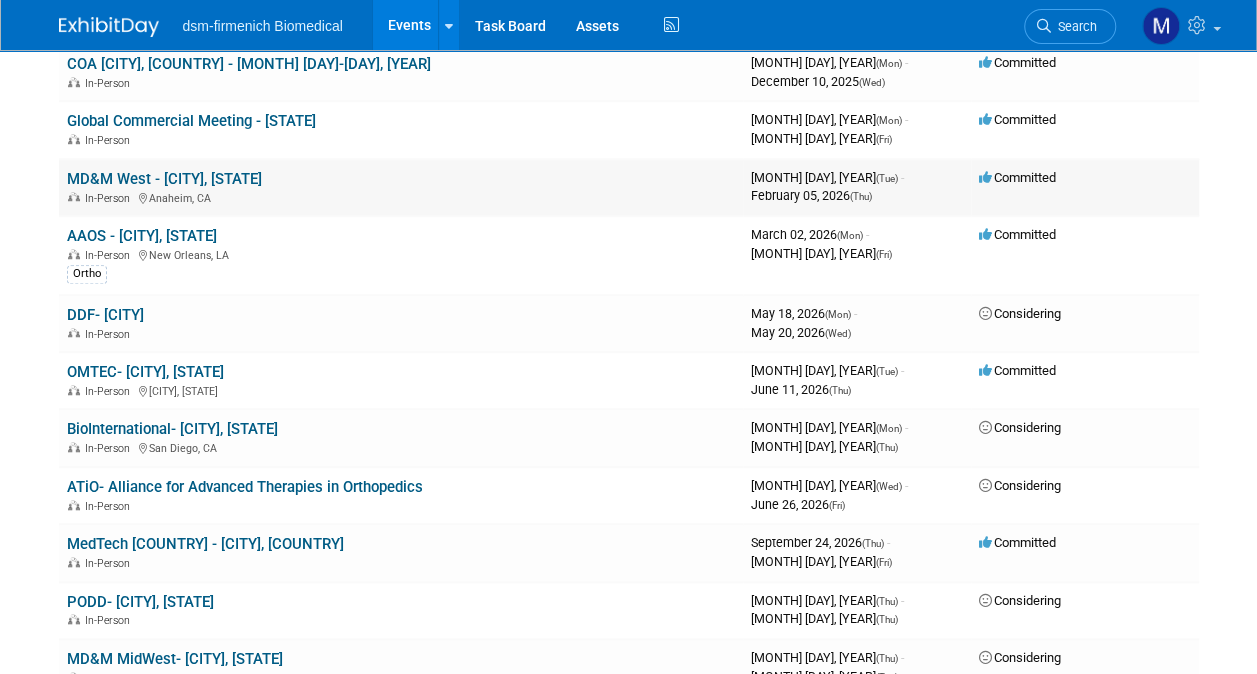 click on "In-Person
Anaheim, CA" at bounding box center [401, 197] 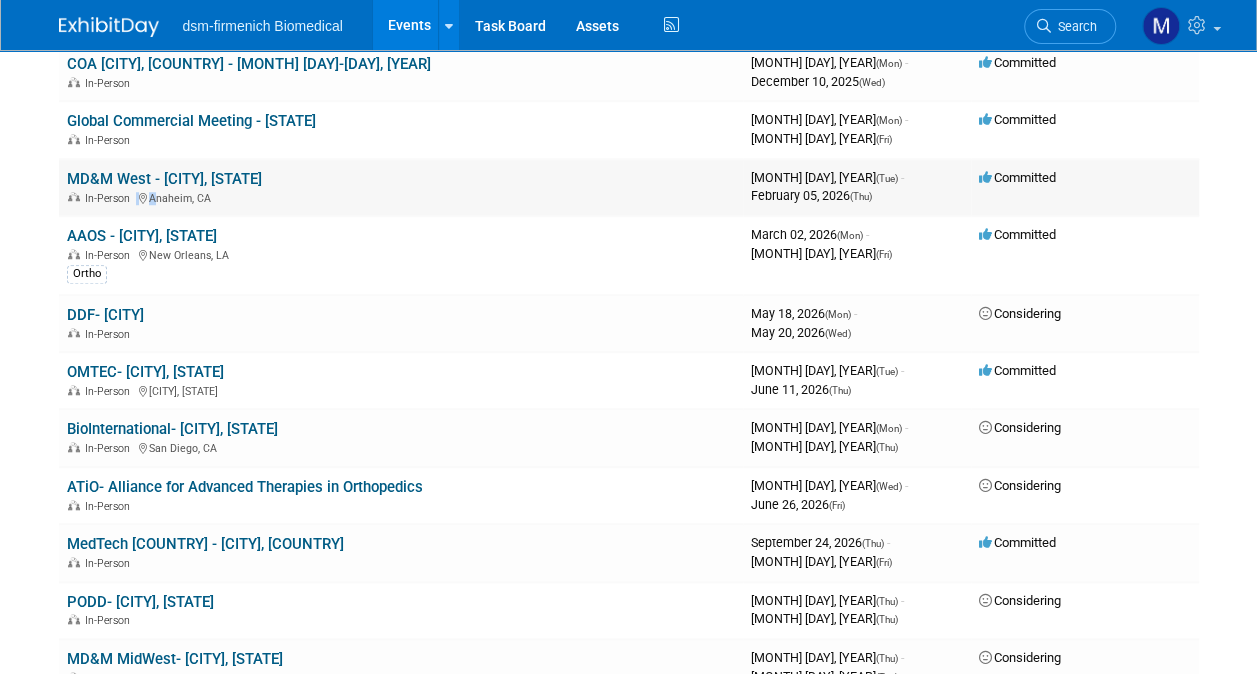 click on "In-Person
Anaheim, CA" at bounding box center (401, 197) 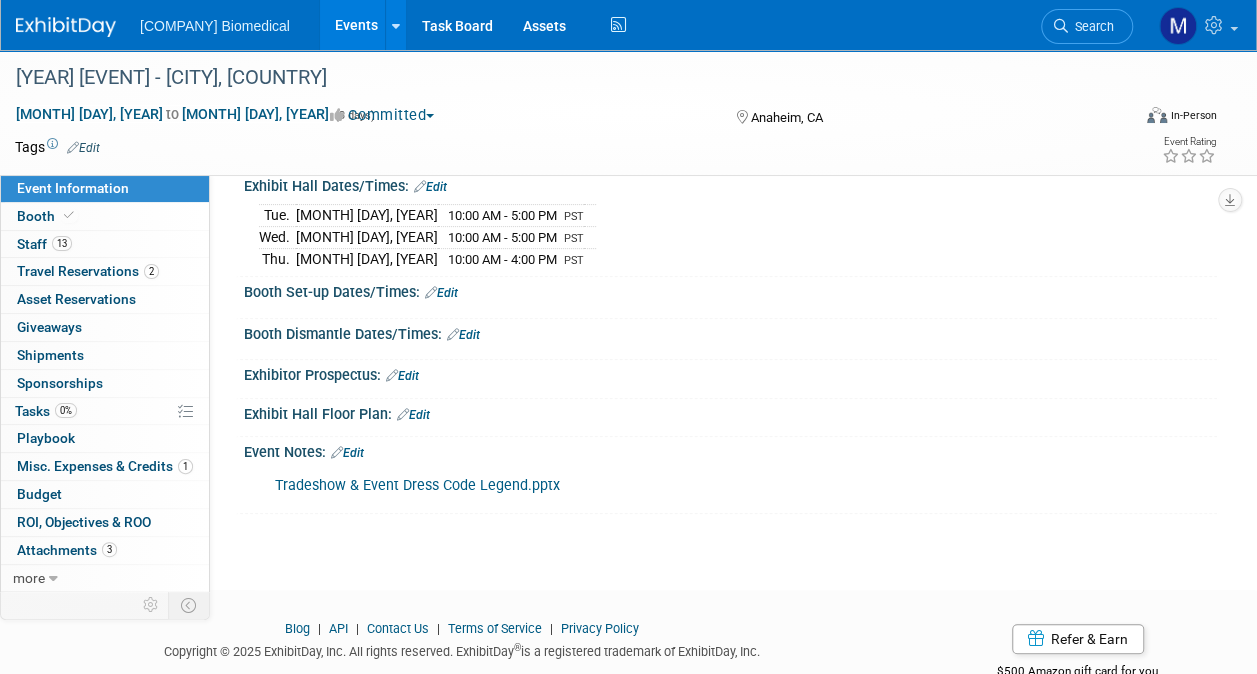 scroll, scrollTop: 276, scrollLeft: 0, axis: vertical 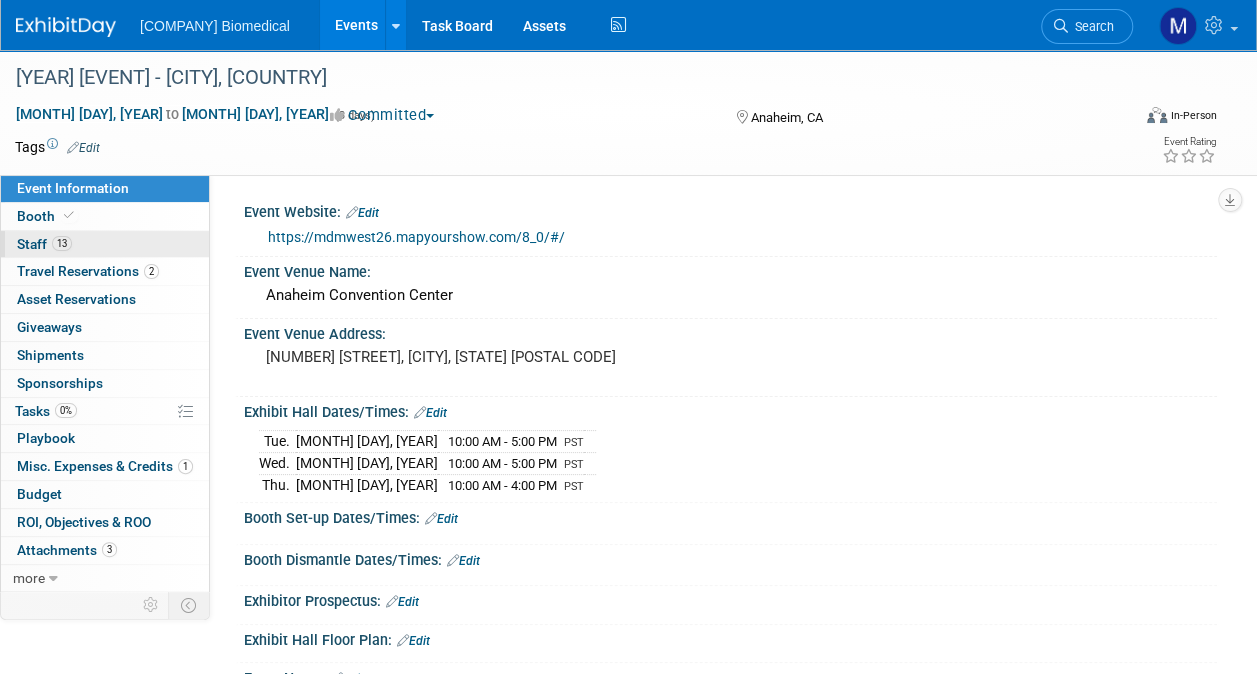 click on "Staff 13" at bounding box center [44, 244] 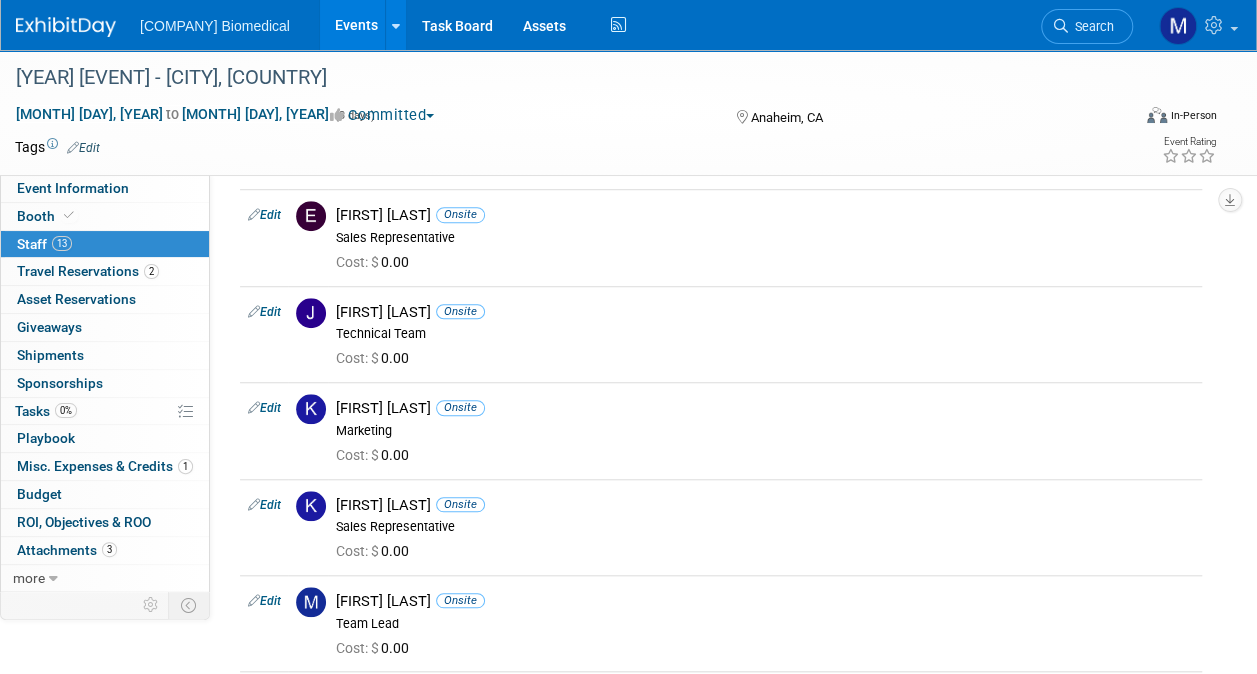 scroll, scrollTop: 1000, scrollLeft: 0, axis: vertical 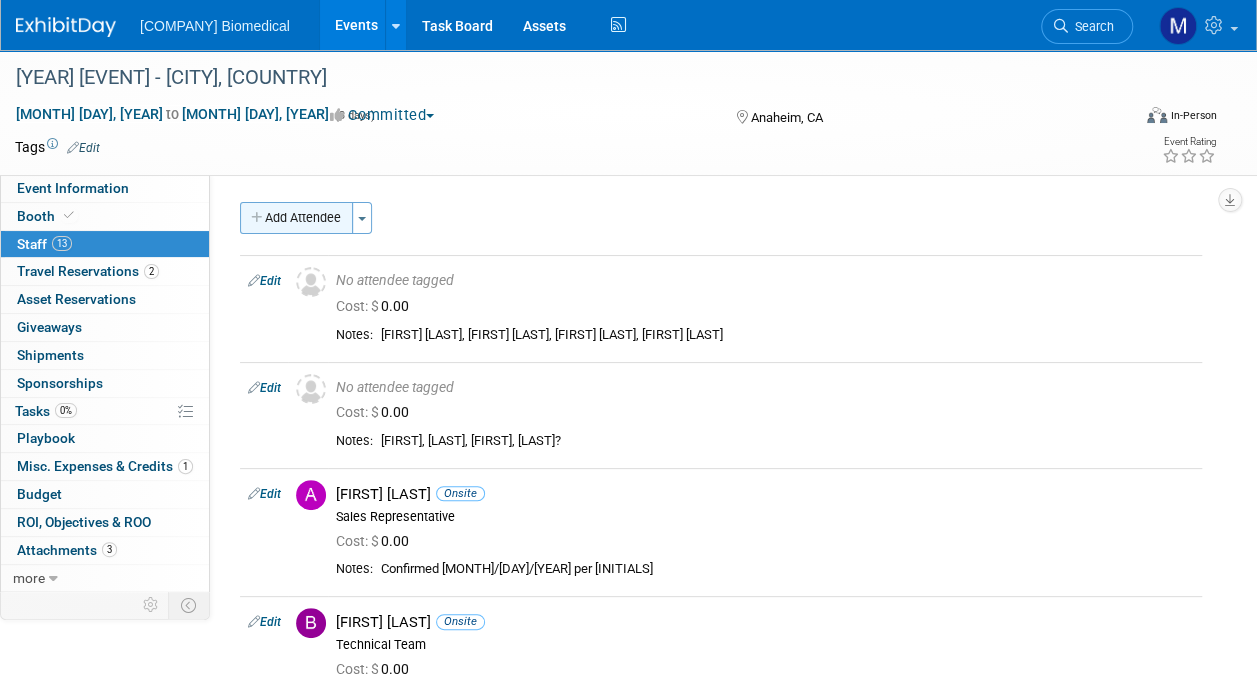 click on "Add Attendee" at bounding box center [296, 218] 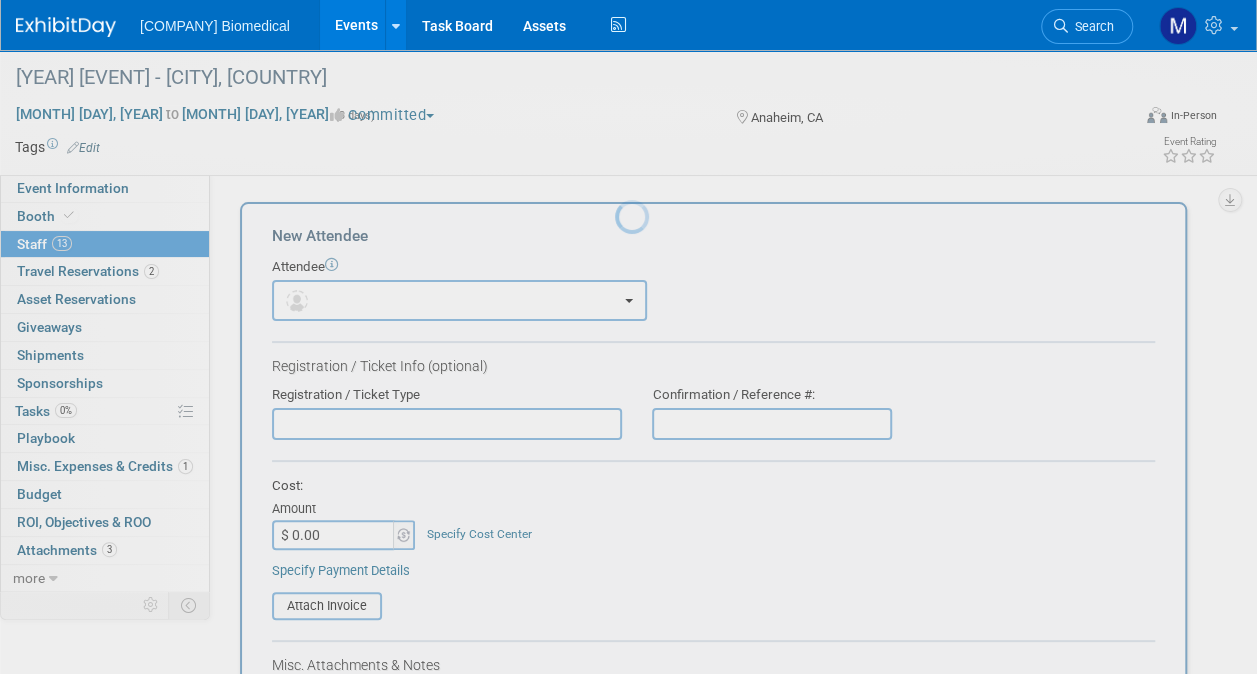 scroll, scrollTop: 0, scrollLeft: 0, axis: both 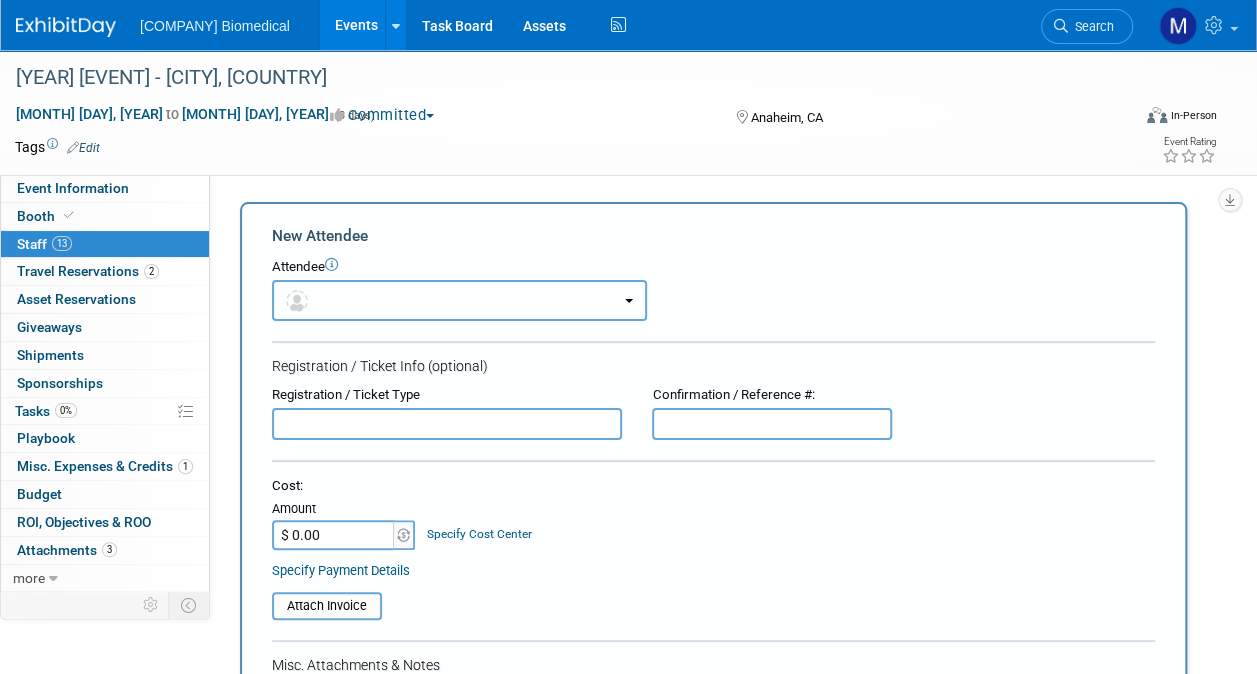 click at bounding box center [459, 300] 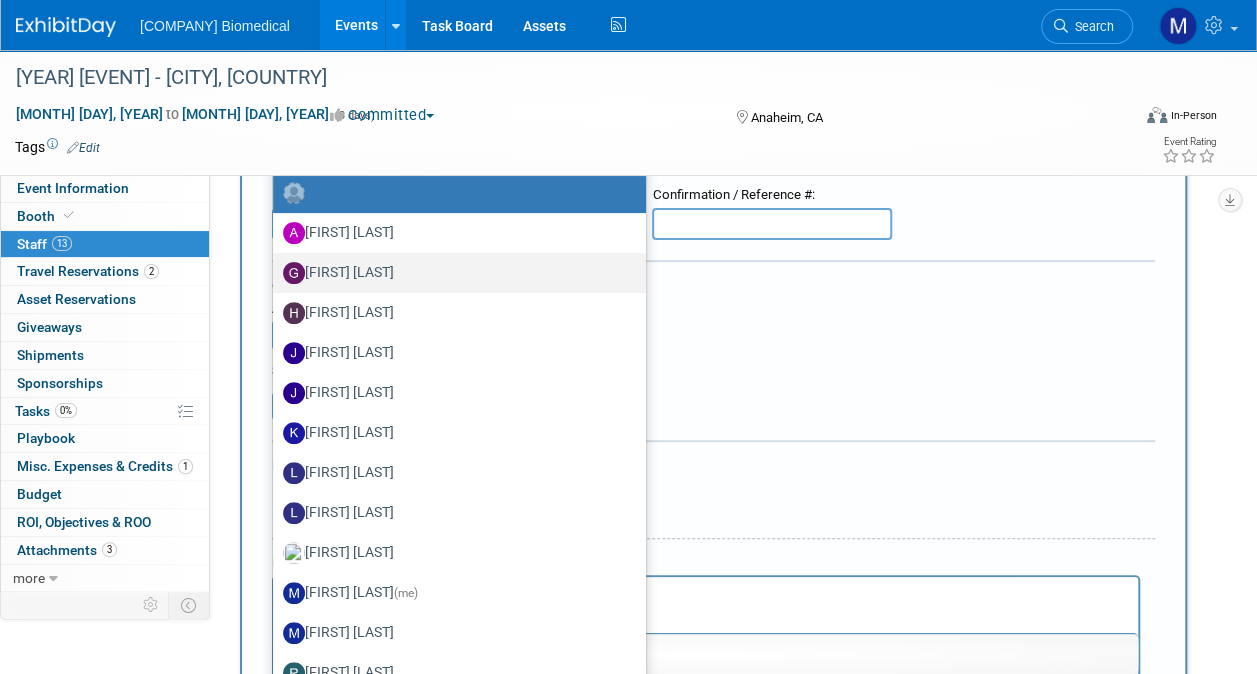 scroll, scrollTop: 0, scrollLeft: 0, axis: both 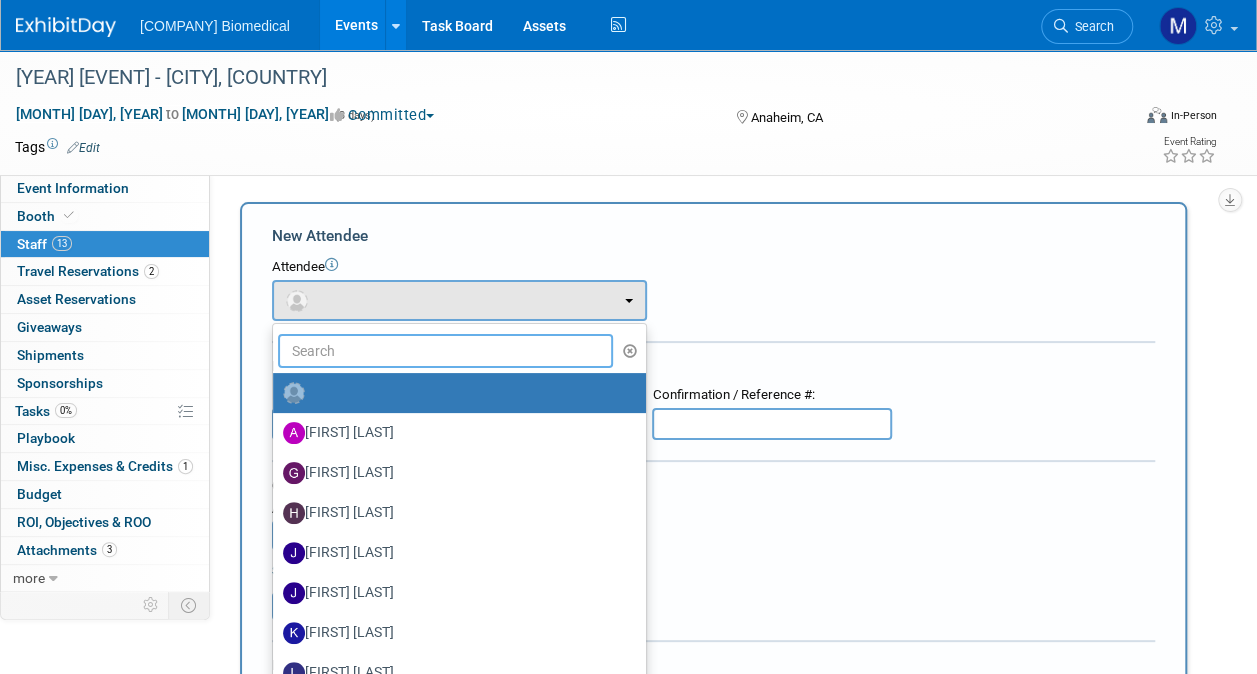 click at bounding box center (445, 351) 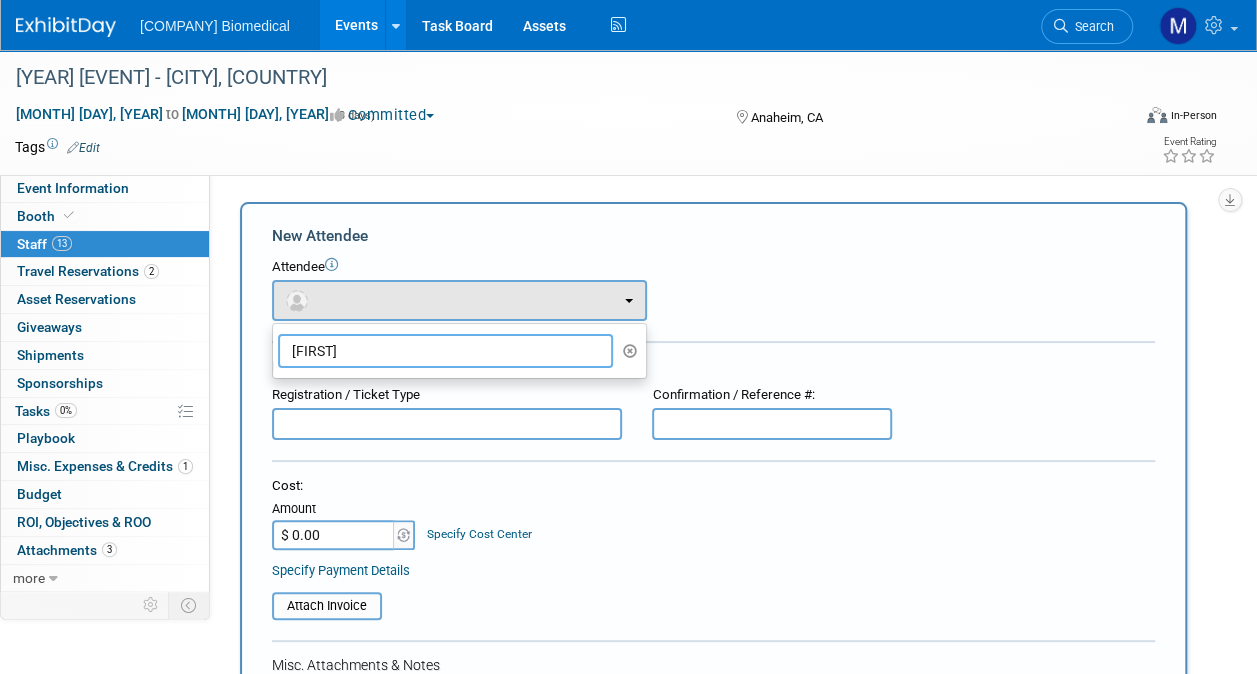 click on "[FIRST]" at bounding box center [445, 351] 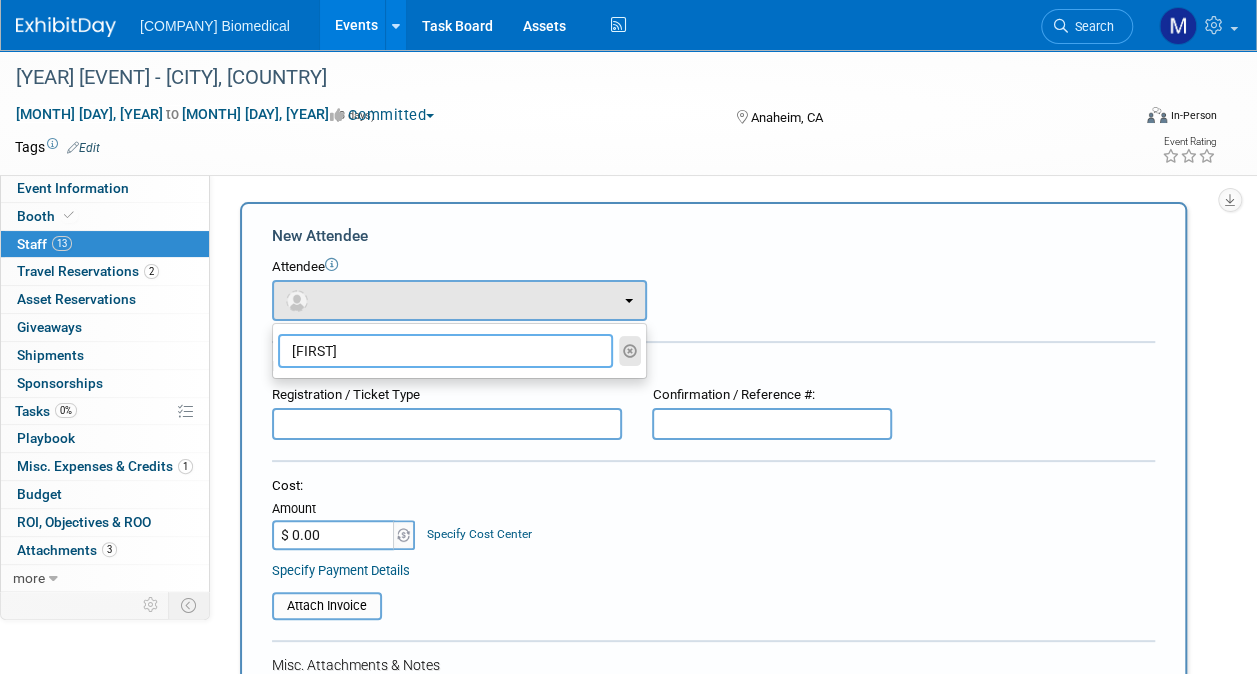 type on "[FIRST]" 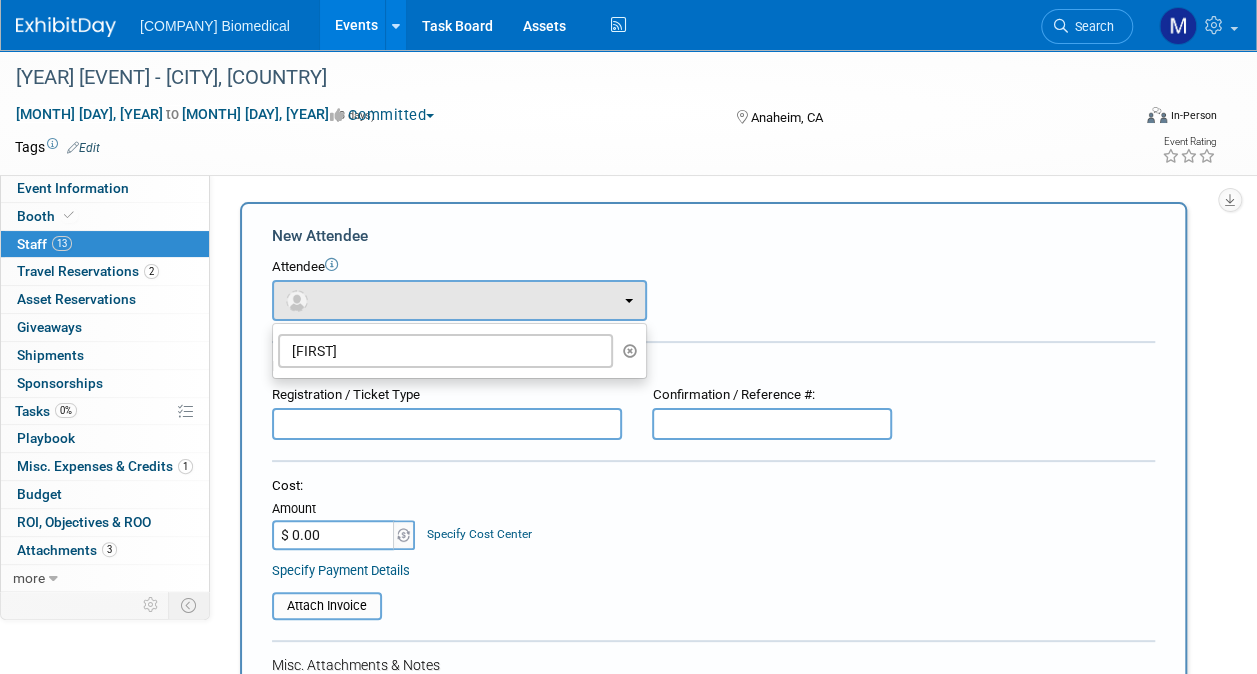 click at bounding box center [630, 351] 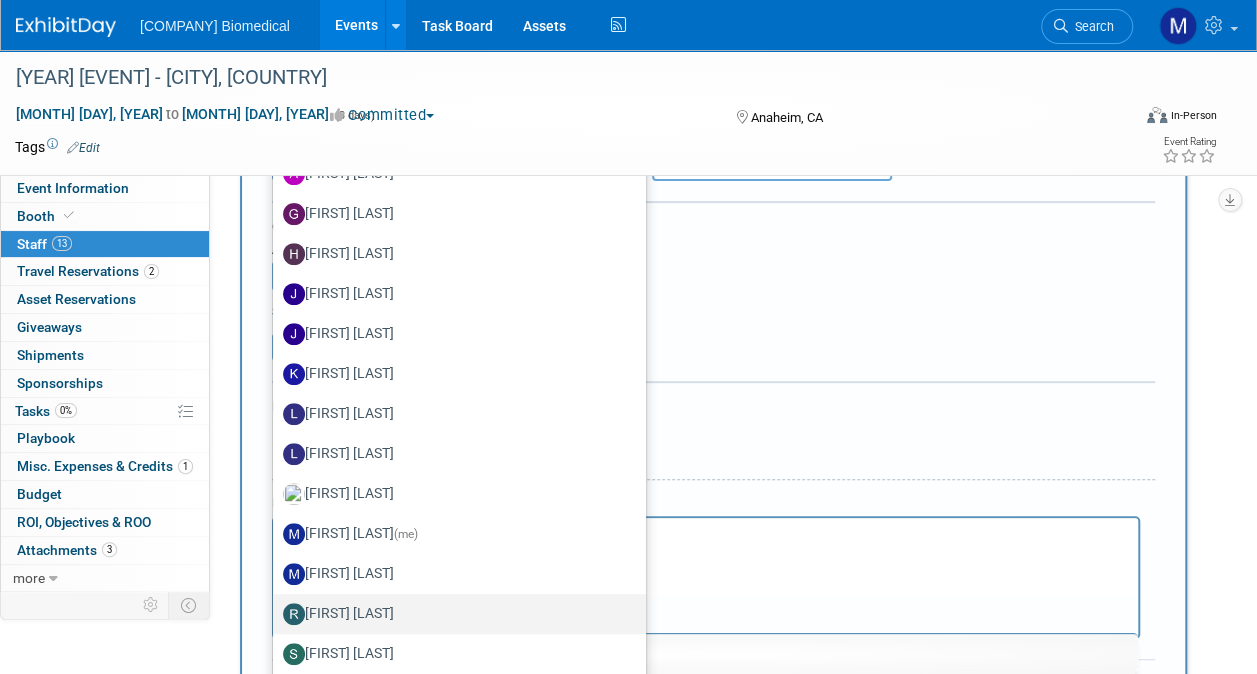 scroll, scrollTop: 100, scrollLeft: 0, axis: vertical 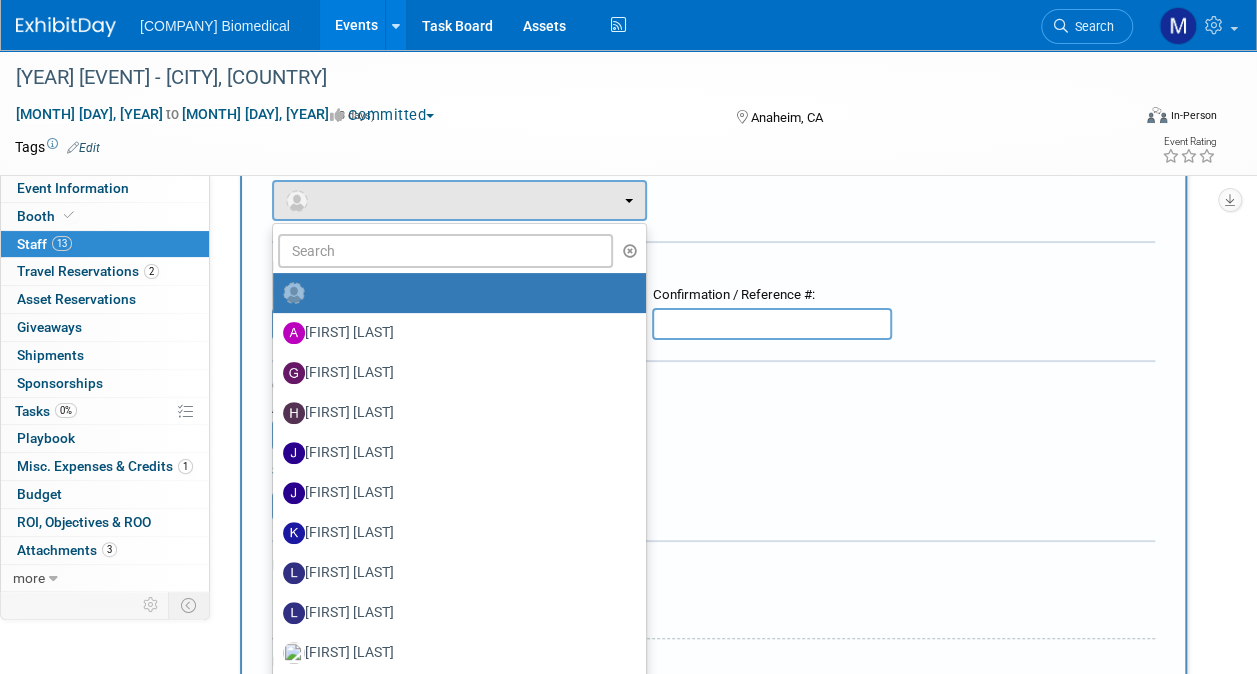 click on "Cost:
Amount
$ 0.00
Specify Cost Center
Cost Center
-- Not Specified --" at bounding box center [713, 413] 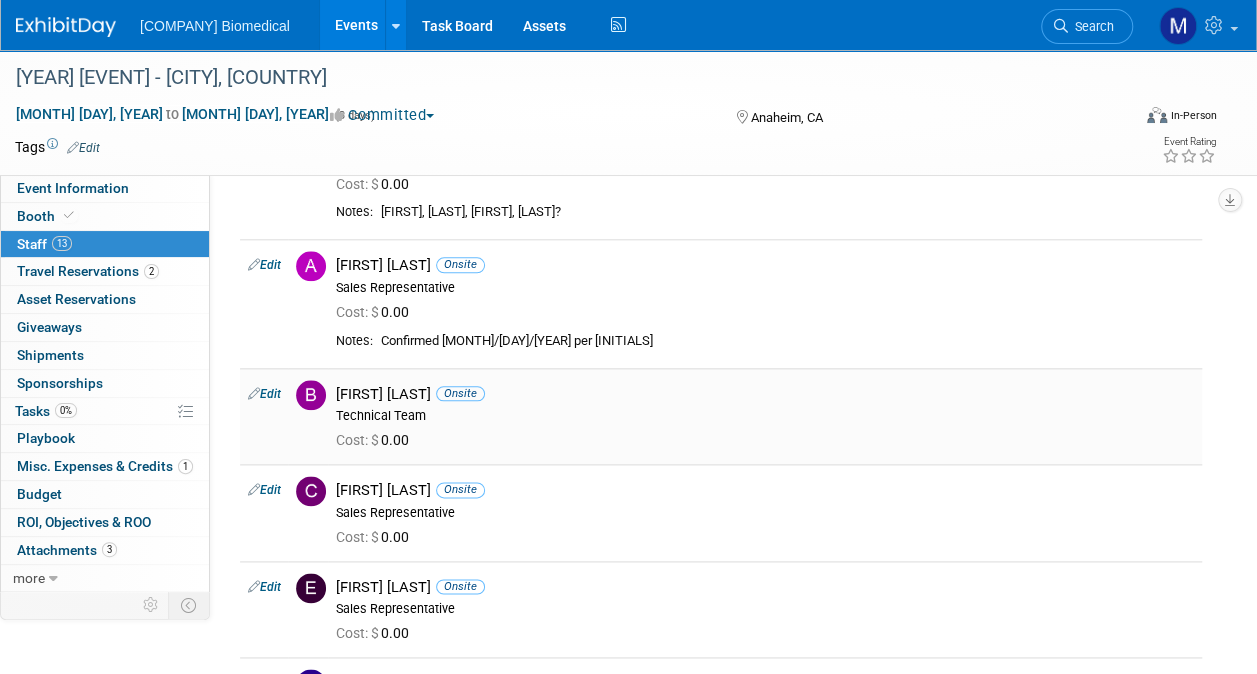 scroll, scrollTop: 700, scrollLeft: 0, axis: vertical 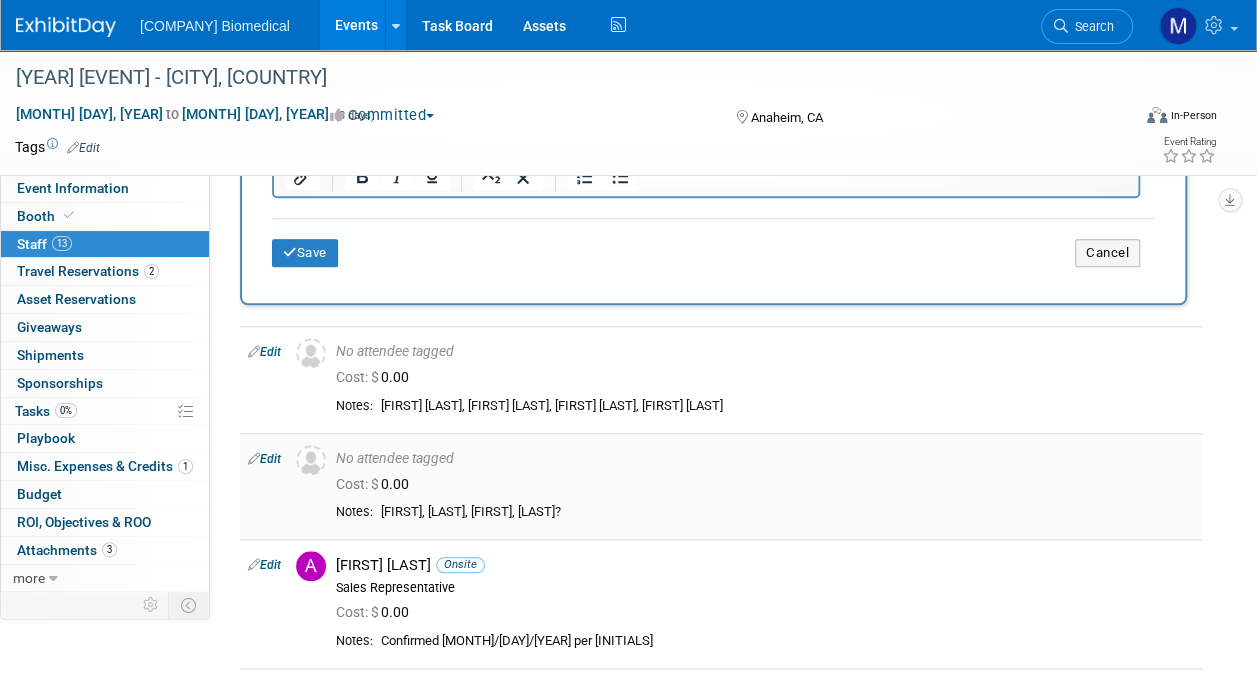 click on "Edit" at bounding box center (264, 459) 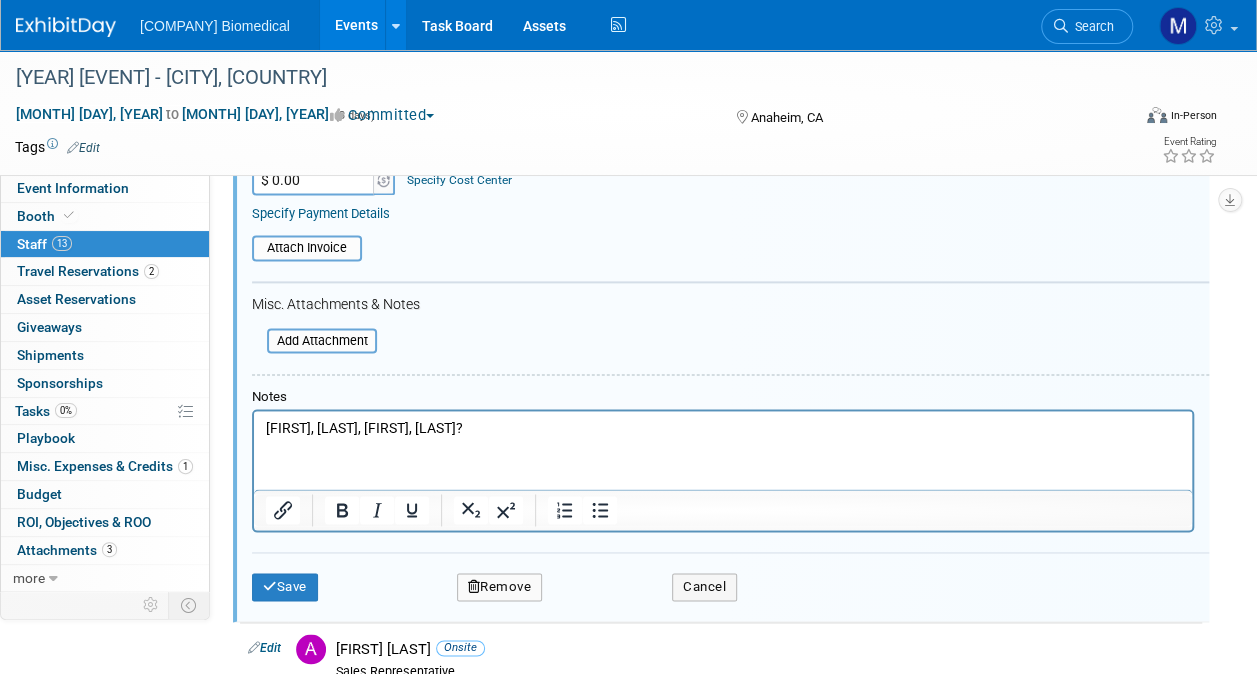 scroll, scrollTop: 1404, scrollLeft: 0, axis: vertical 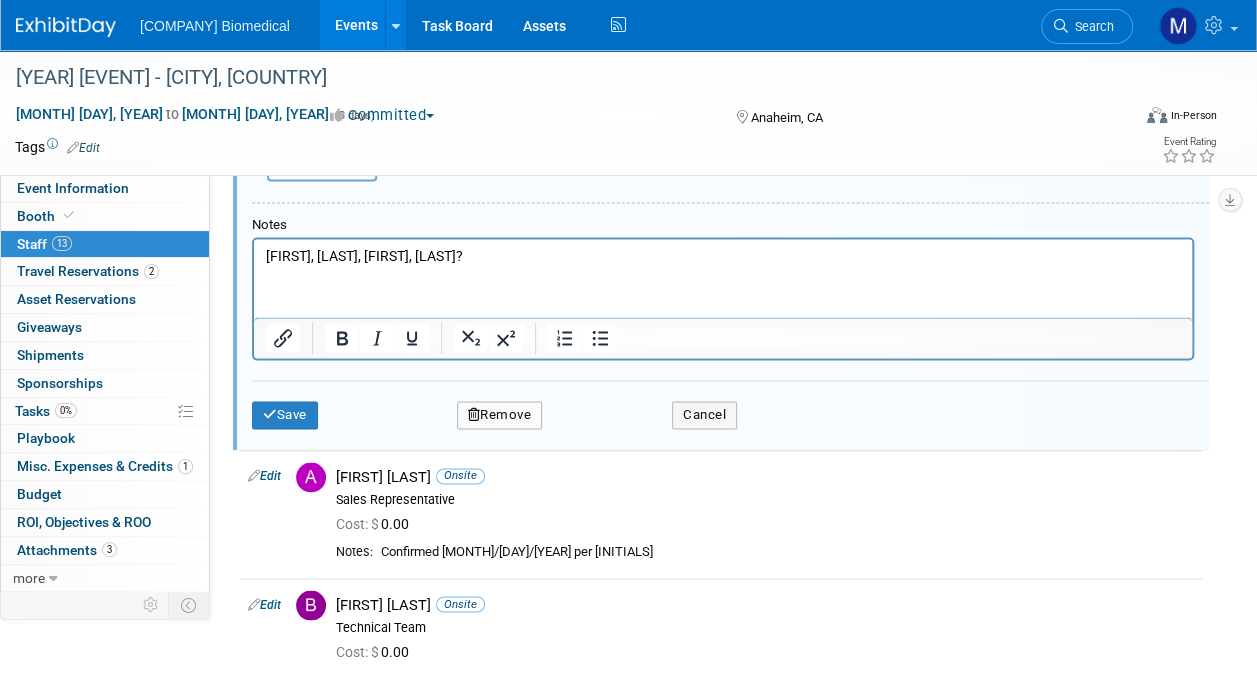 click on "[FIRST], [LAST], [FIRST], [LAST]?" at bounding box center [723, 257] 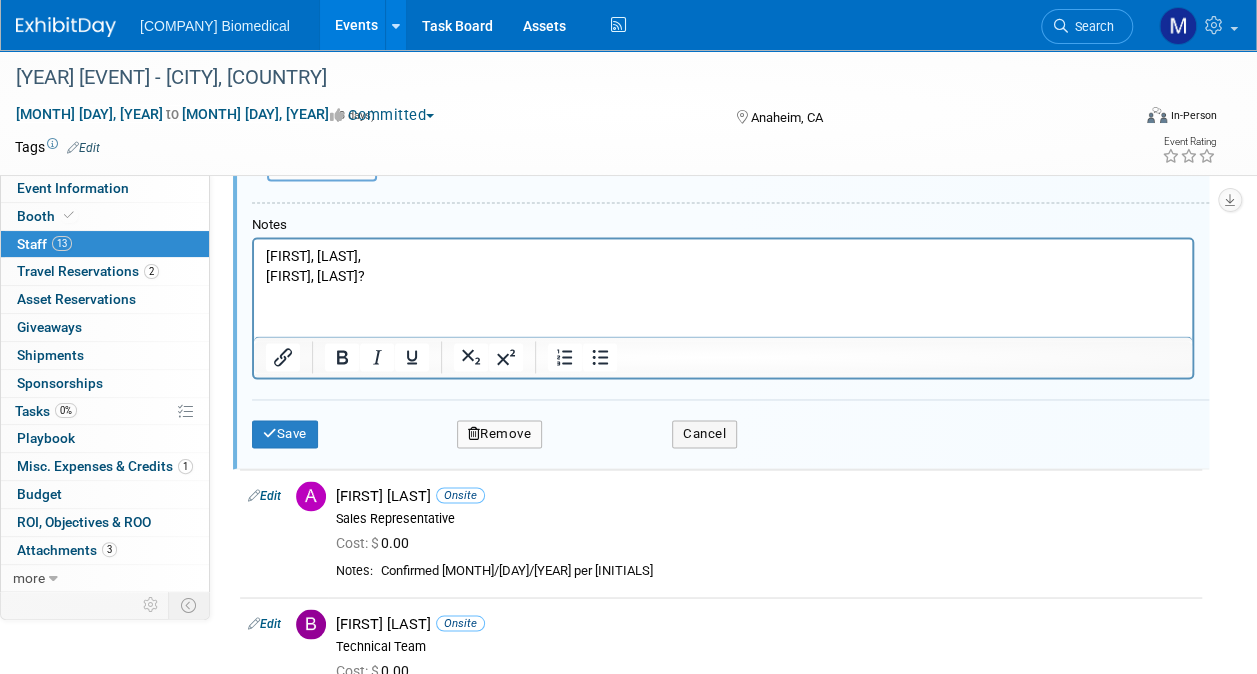 click on "[FIRST], [LAST]," at bounding box center [723, 257] 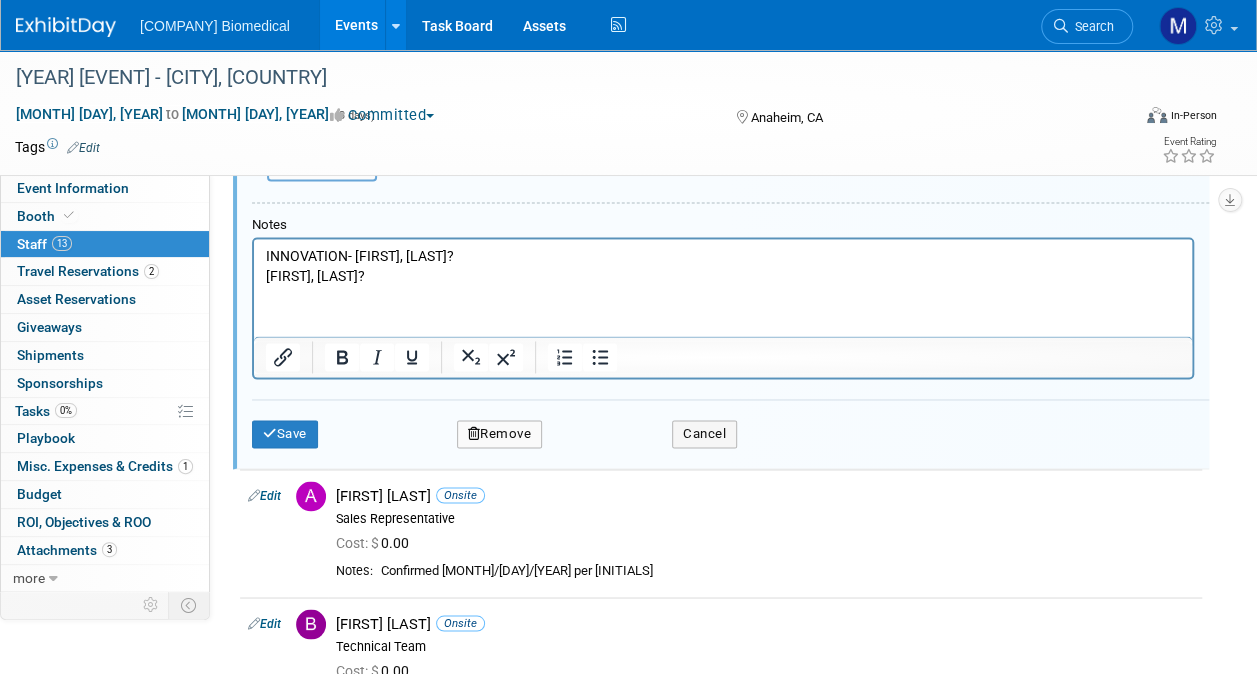 click on "INNOVATION- [FIRST], [LAST]? [FIRST], [LAST]?" at bounding box center (723, 266) 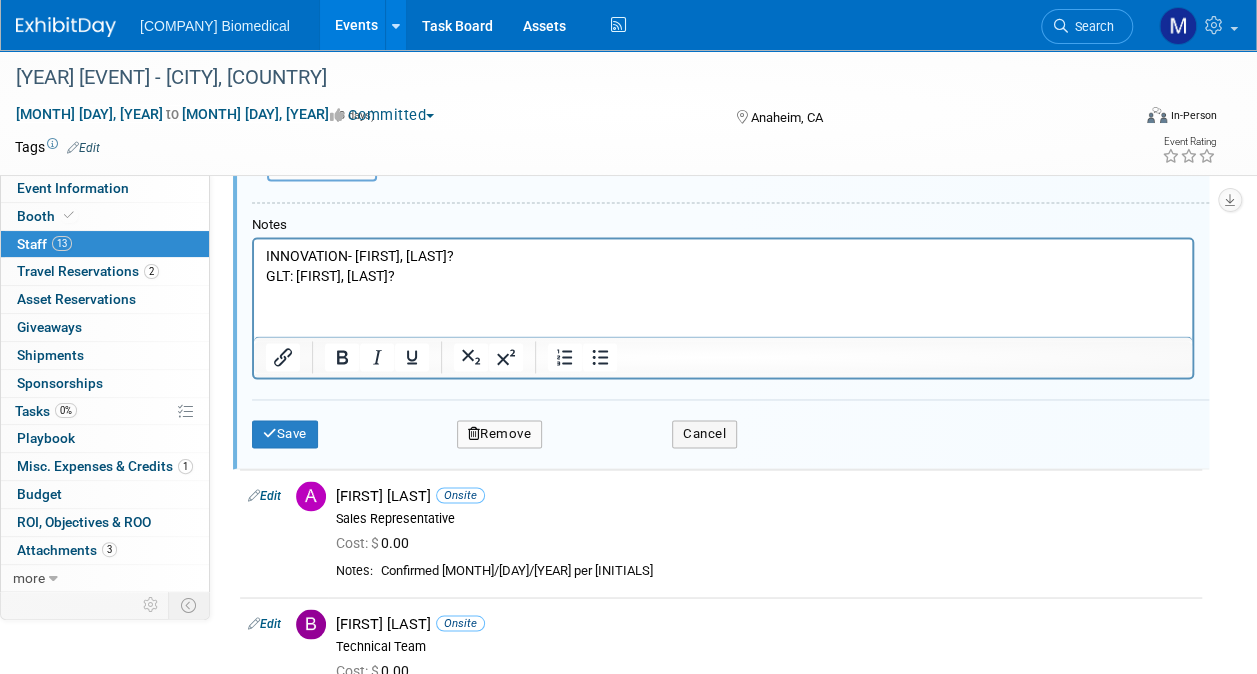 click on "GLT: [FIRST], [LAST]?" at bounding box center [723, 277] 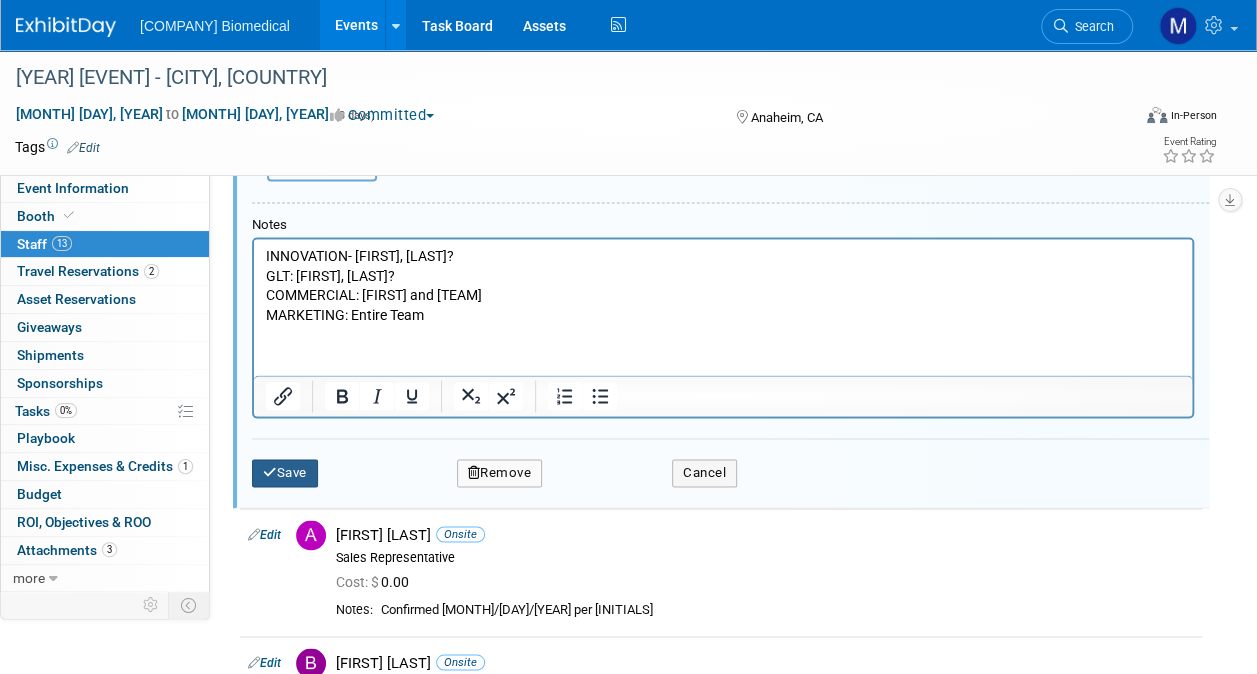 click at bounding box center [270, 472] 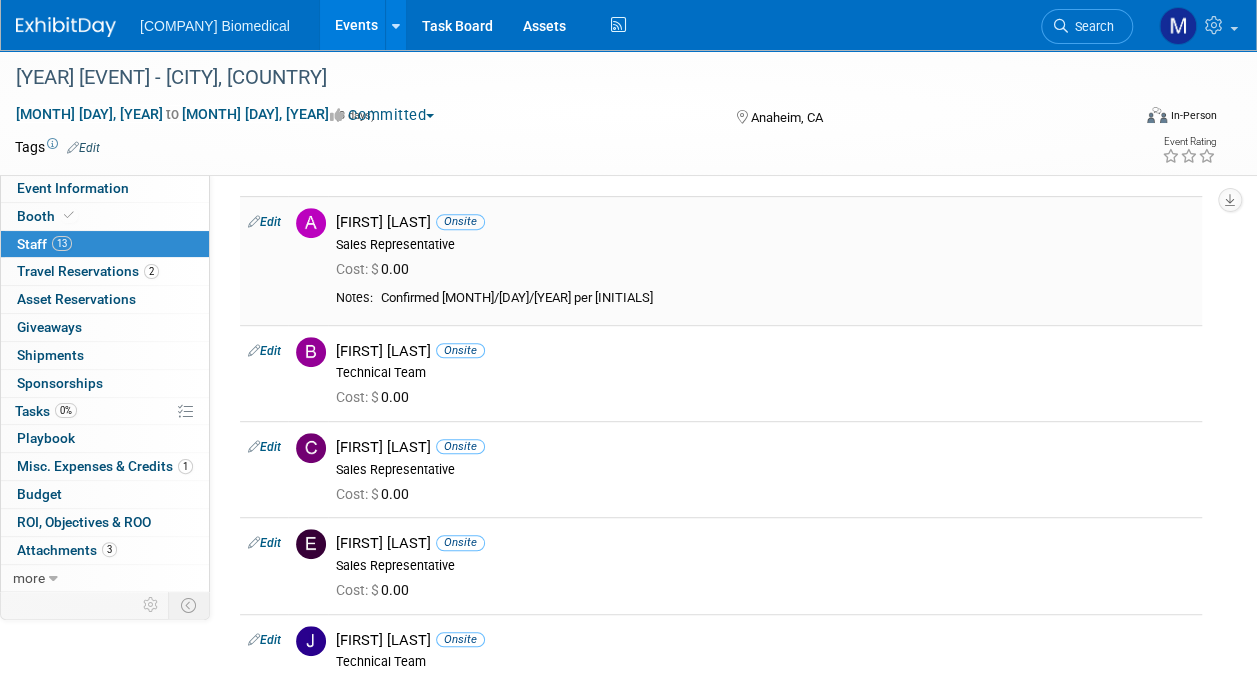 scroll, scrollTop: 166, scrollLeft: 0, axis: vertical 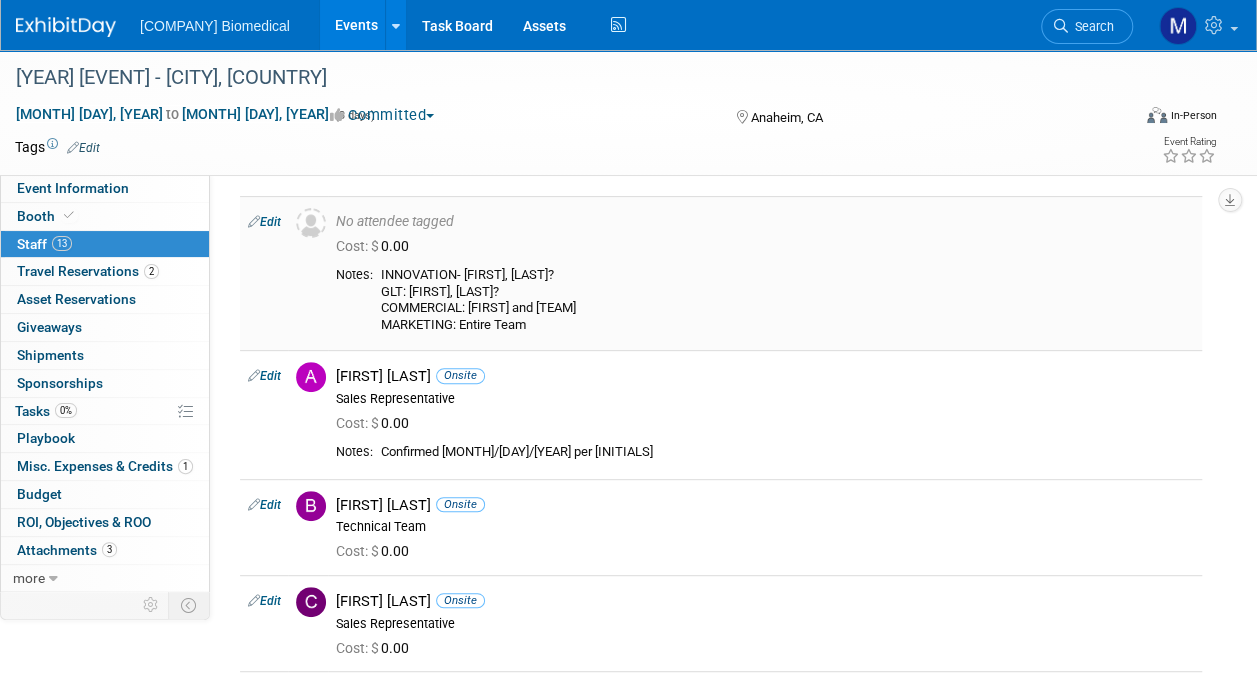 click on "Edit" at bounding box center (264, 222) 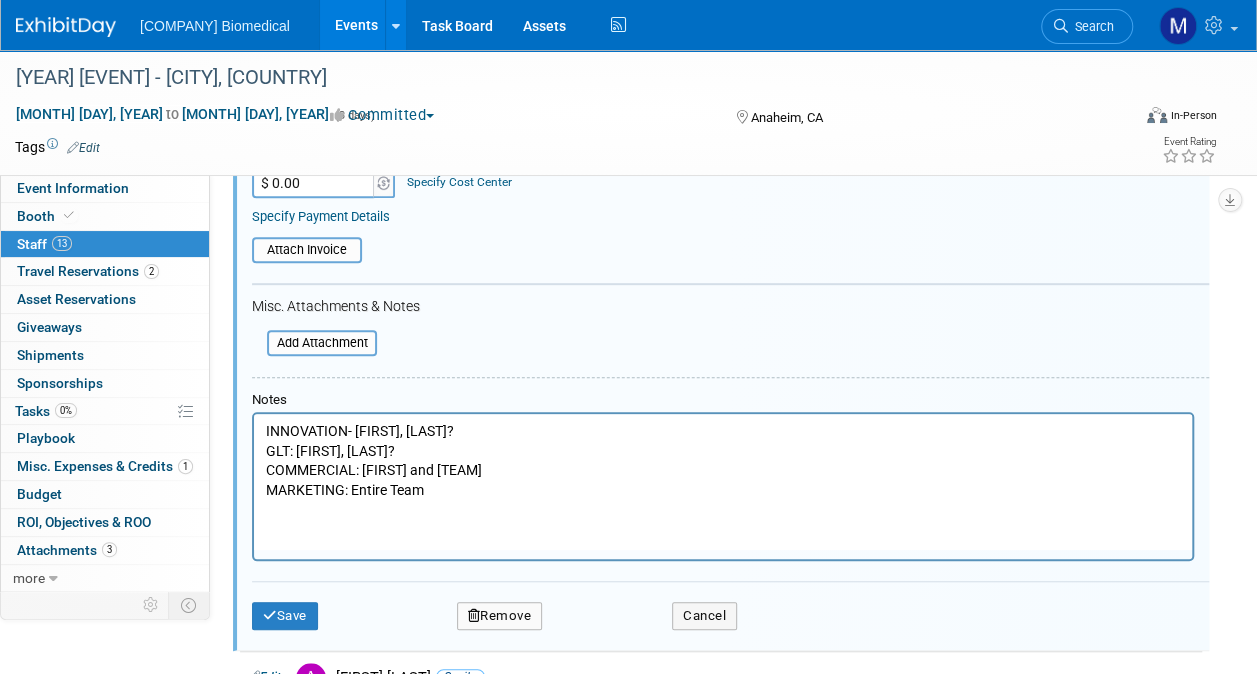 scroll, scrollTop: 533, scrollLeft: 0, axis: vertical 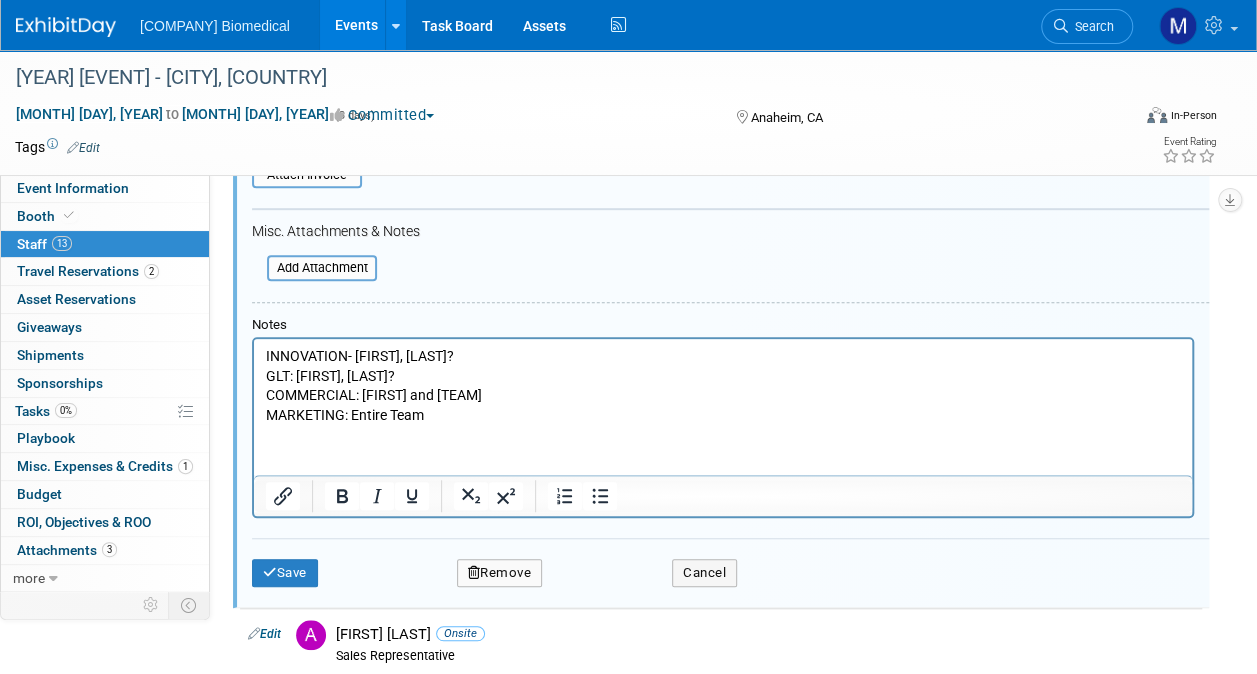 click on "INNOVATION- [FIRST], [LAST]? [FIRST], [LAST]? COMMERCIAL: [FIRST] and [TEAM] MARKETING: Entire [TEAM]" at bounding box center [723, 385] 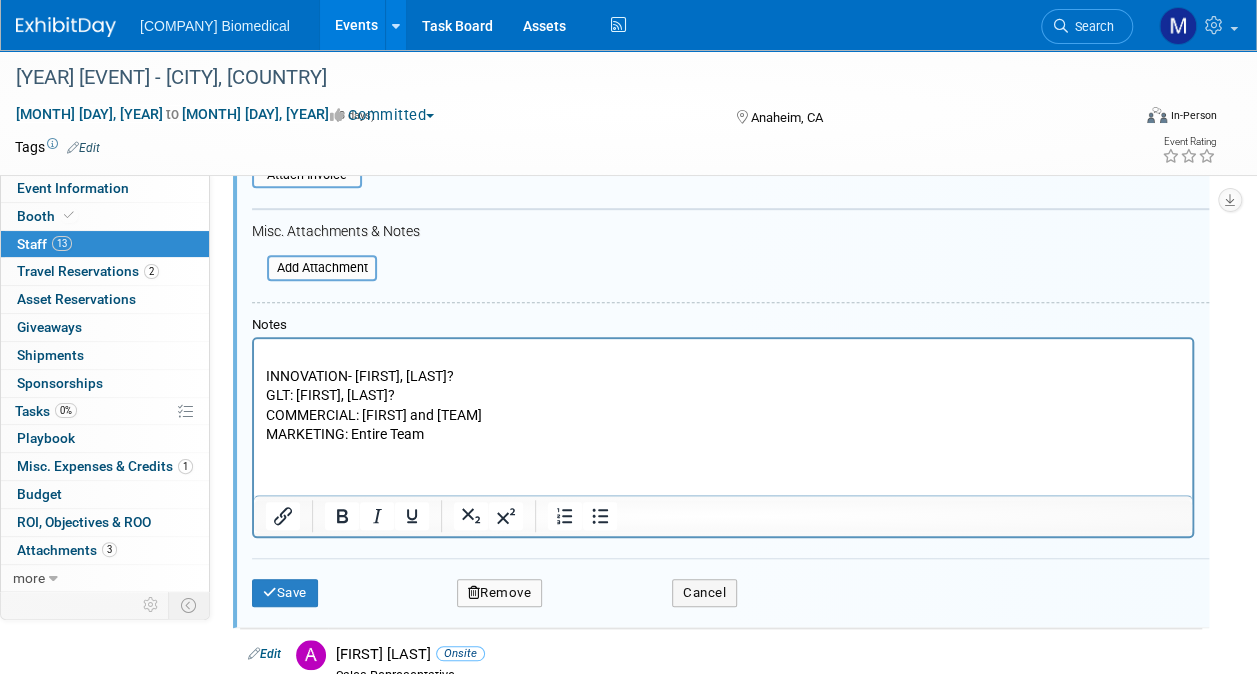 type 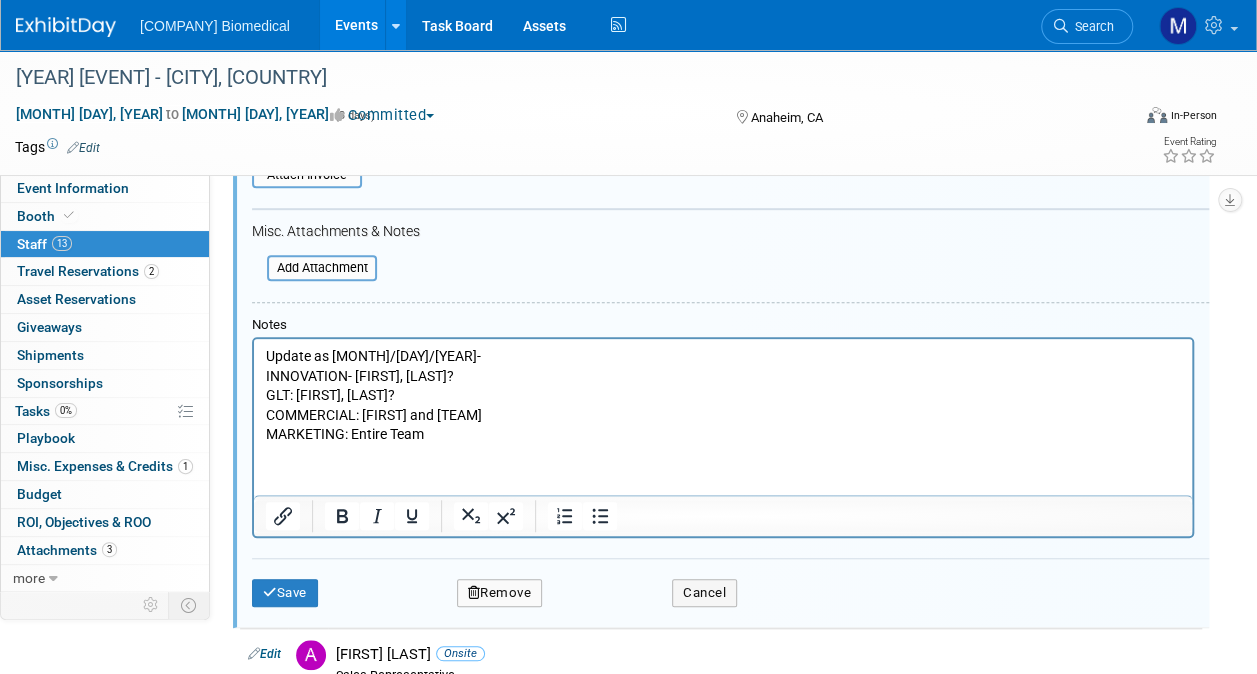 click on "INNOVATION- [FIRST], [LAST]? [FIRST], [LAST]? COMMERCIAL: [FIRST] and [TEAM] MARKETING: Entire [TEAM]" at bounding box center [723, 405] 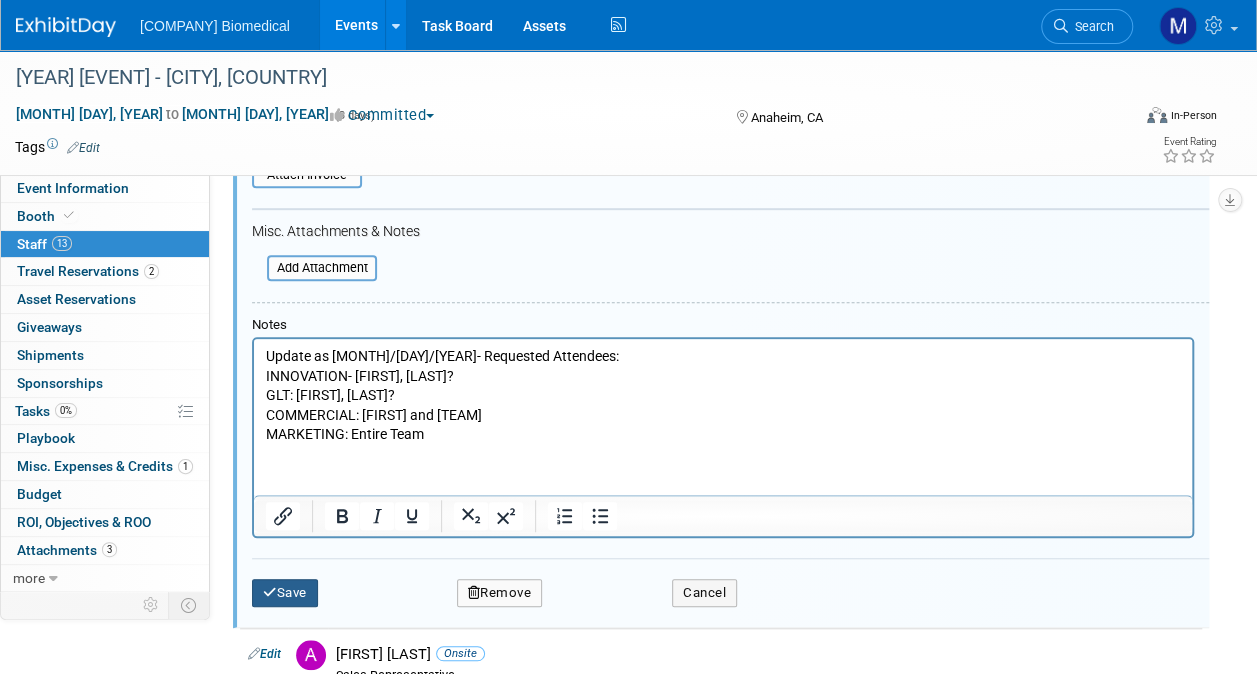 click on "Save" at bounding box center (285, 593) 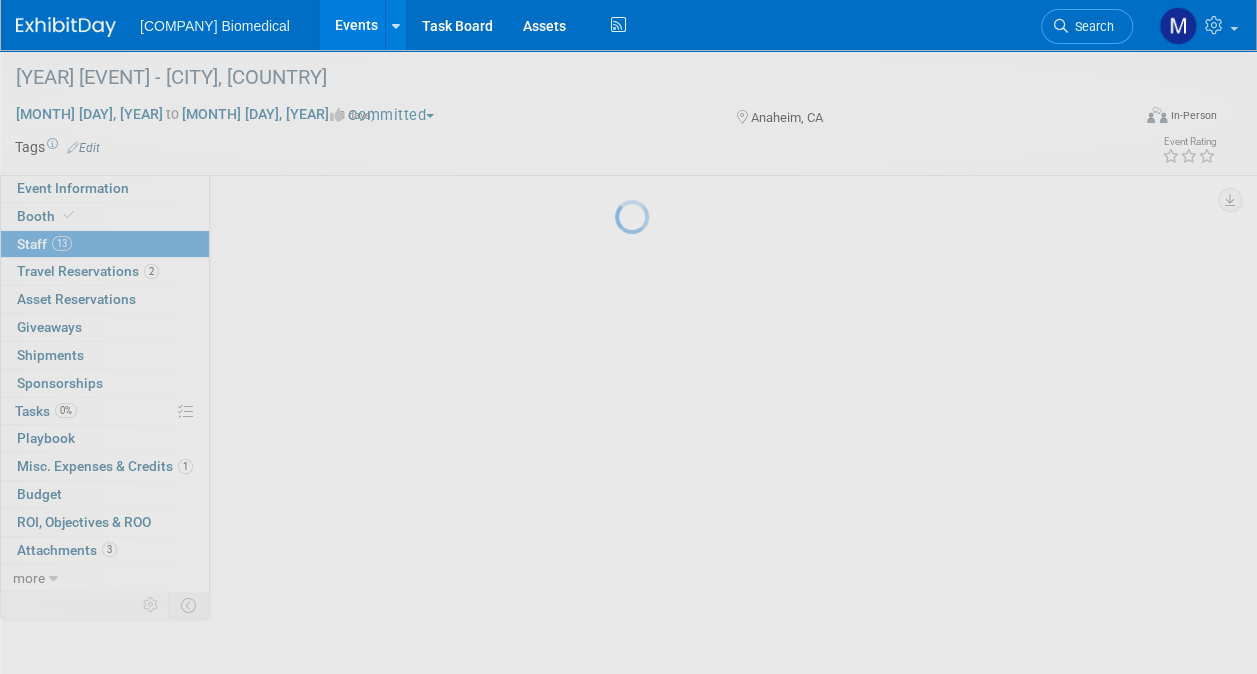 scroll, scrollTop: 533, scrollLeft: 0, axis: vertical 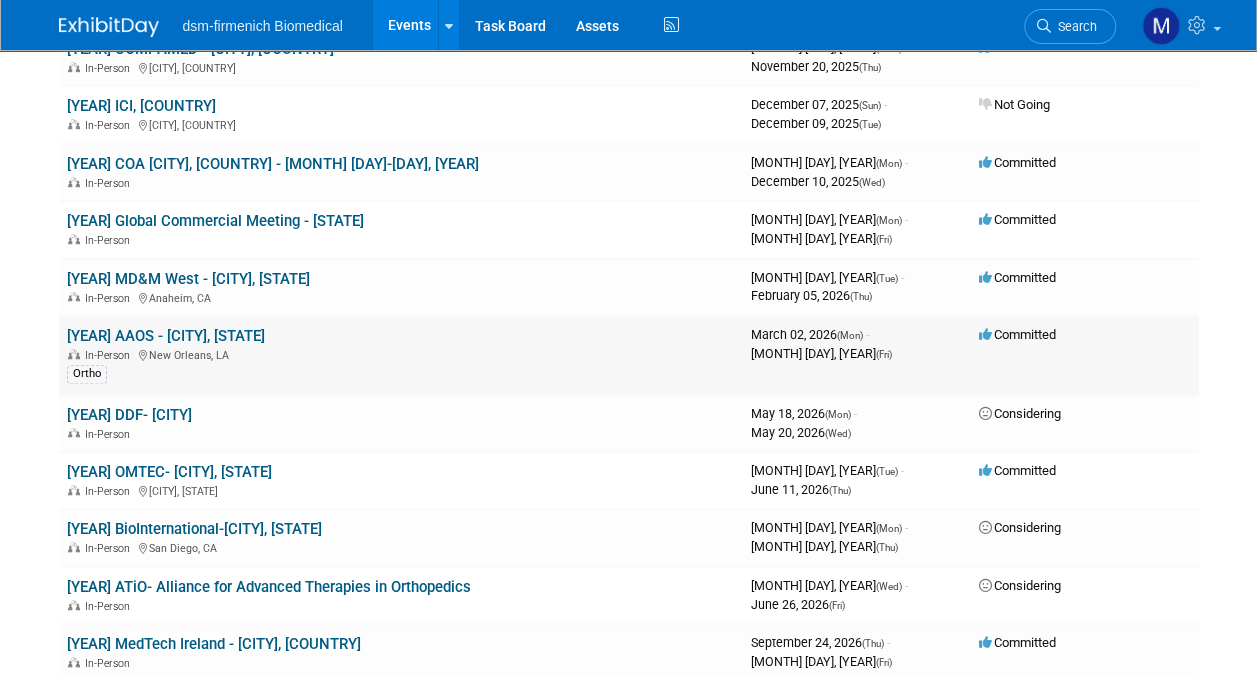 click on "In-Person" at bounding box center [110, 355] 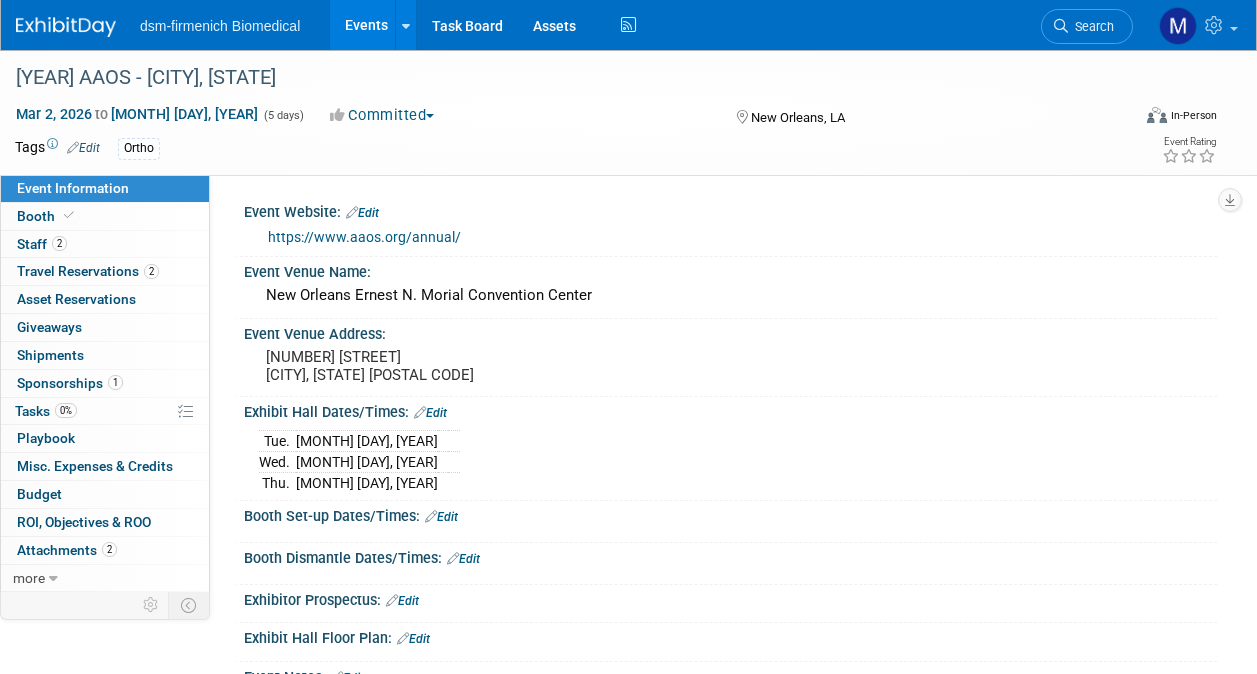 scroll, scrollTop: 0, scrollLeft: 0, axis: both 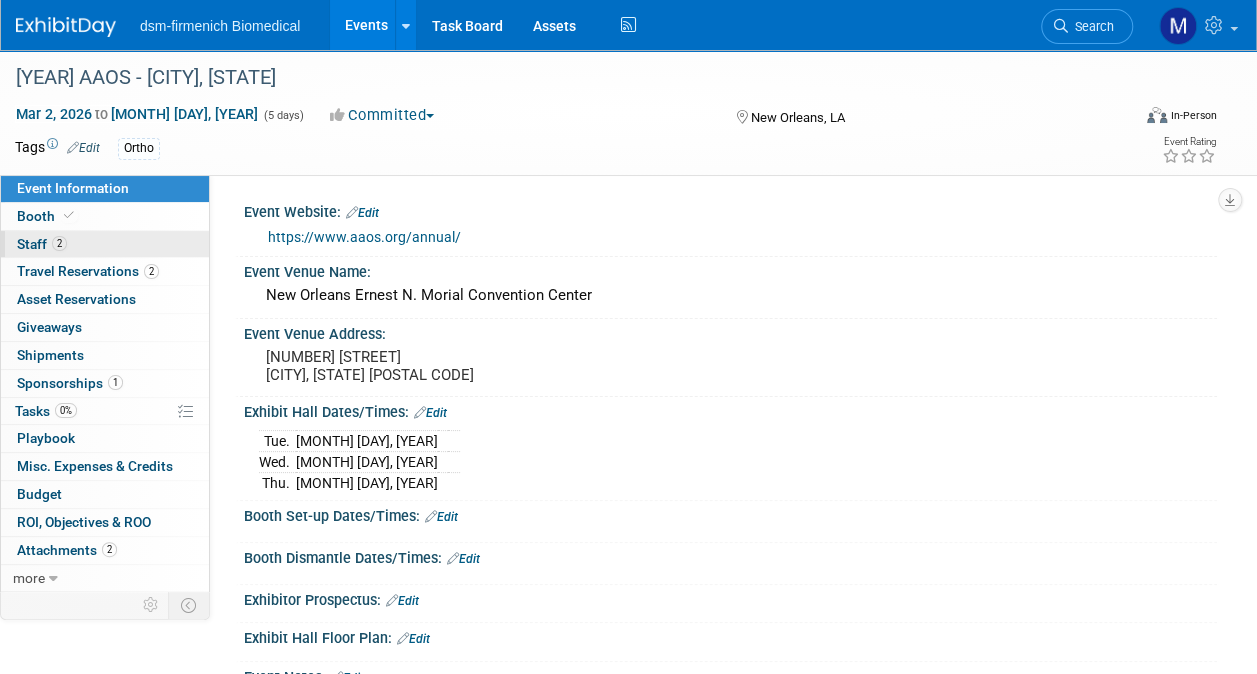 click on "Staff 2" at bounding box center (42, 244) 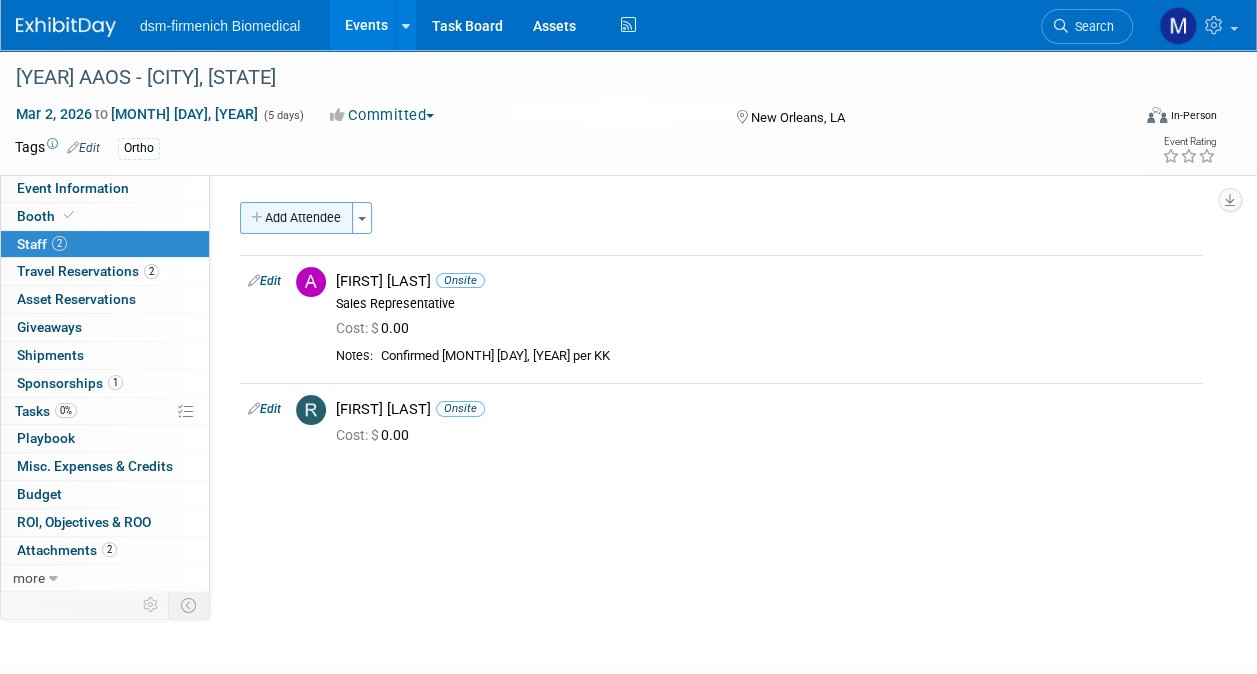 click on "Add Attendee" at bounding box center (296, 218) 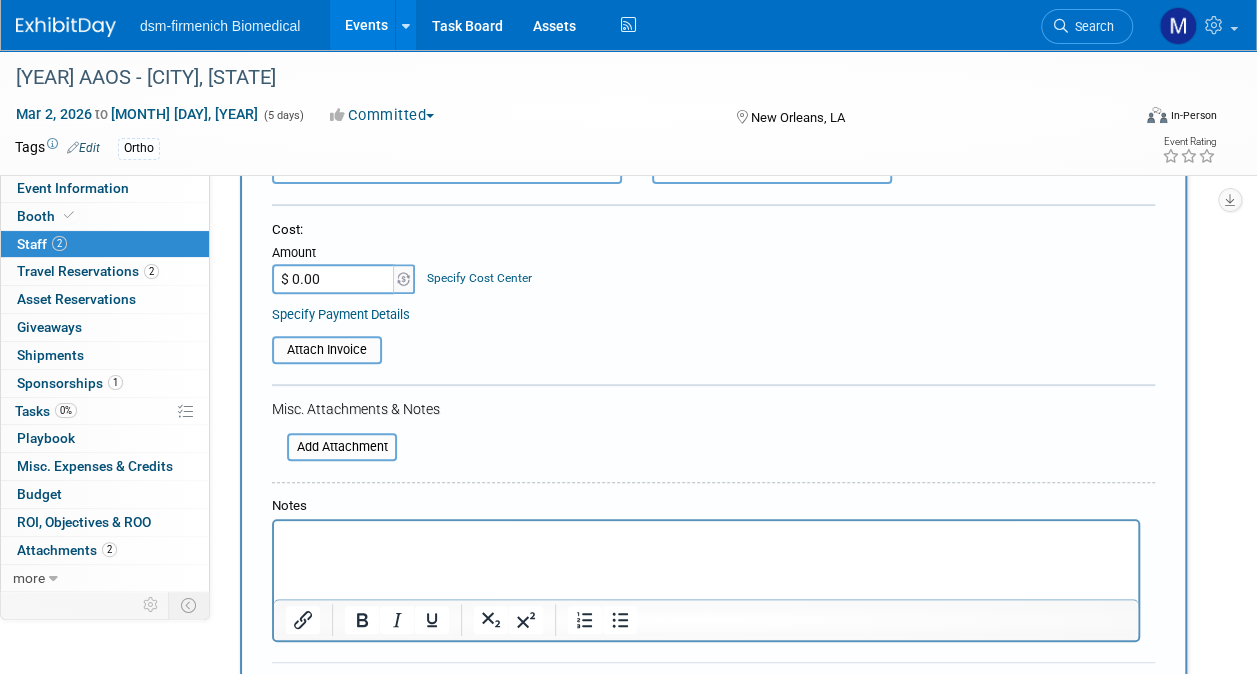 scroll, scrollTop: 300, scrollLeft: 0, axis: vertical 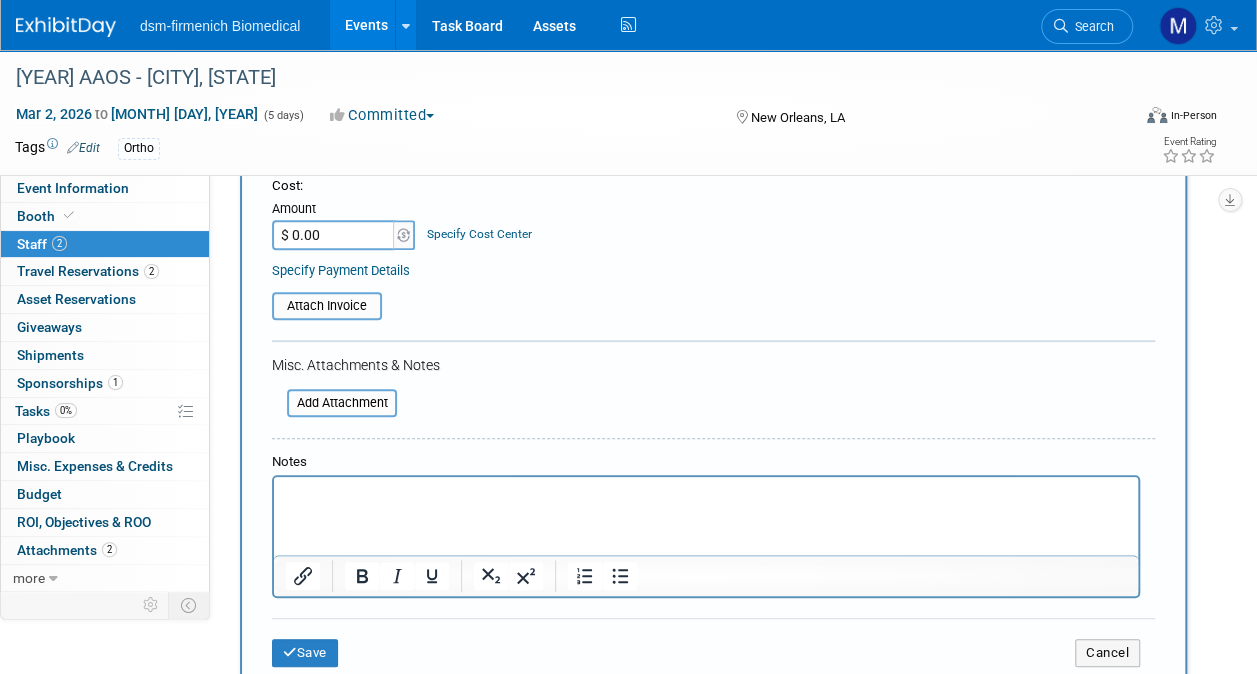 click at bounding box center [706, 491] 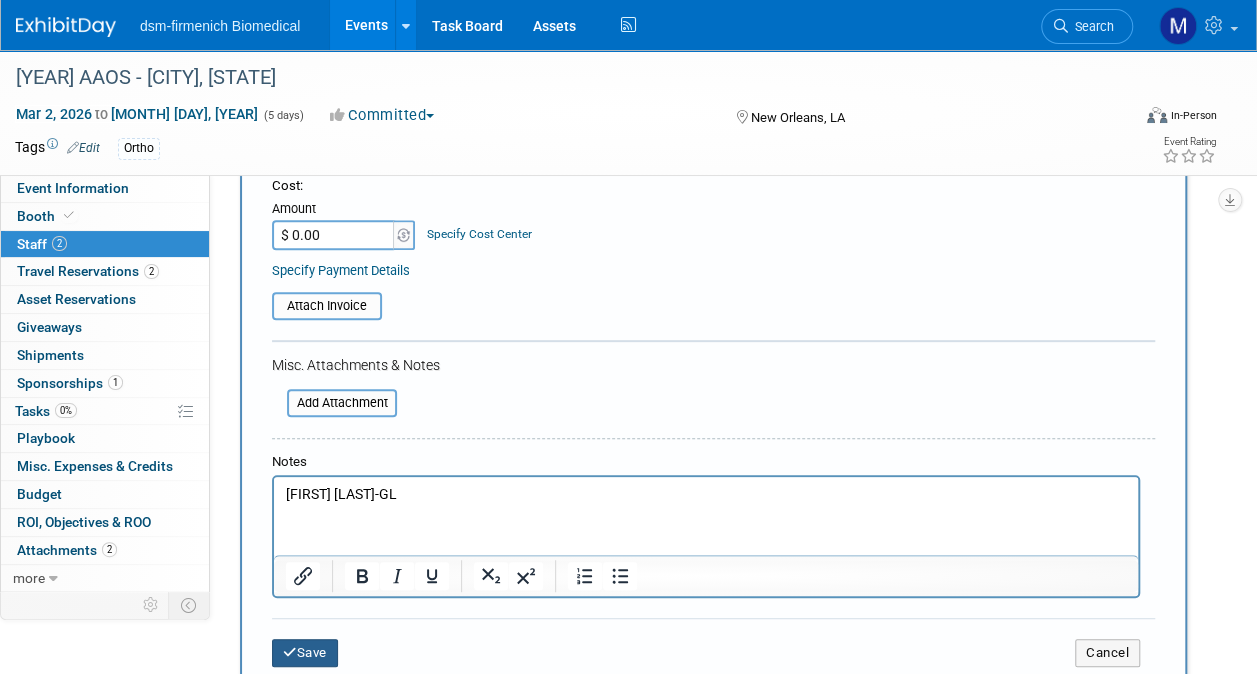 click at bounding box center (290, 652) 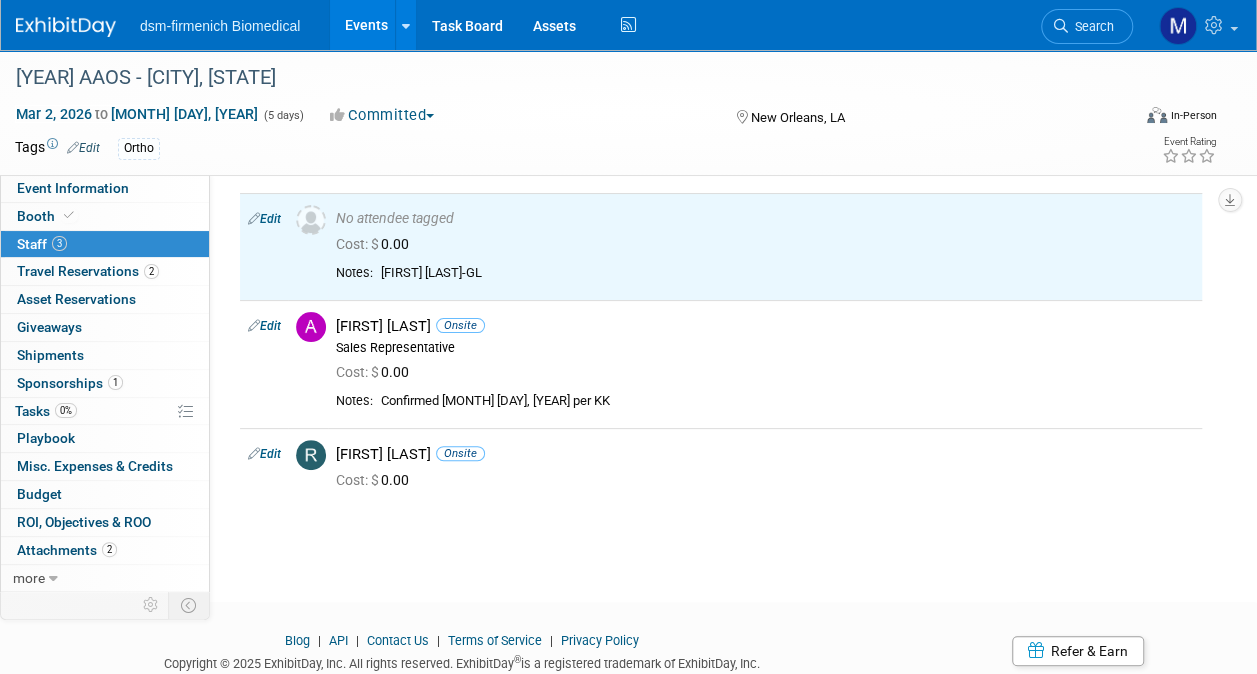 scroll, scrollTop: 0, scrollLeft: 0, axis: both 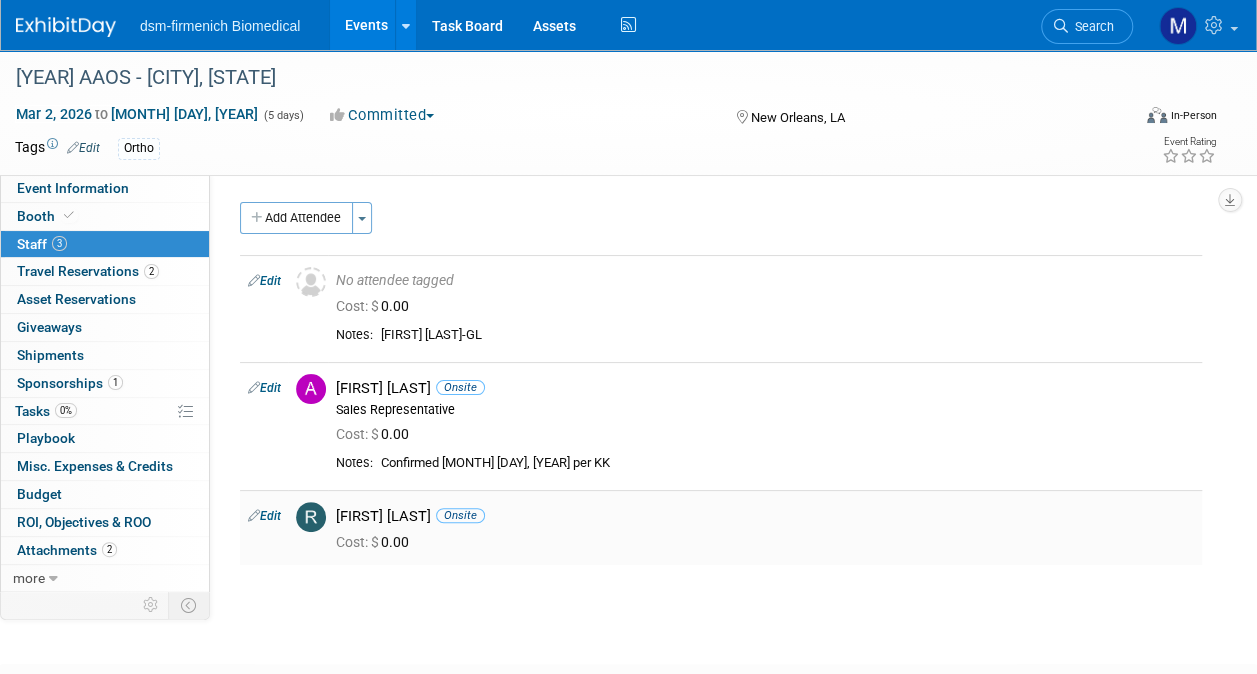 click on "Edit" at bounding box center [264, 516] 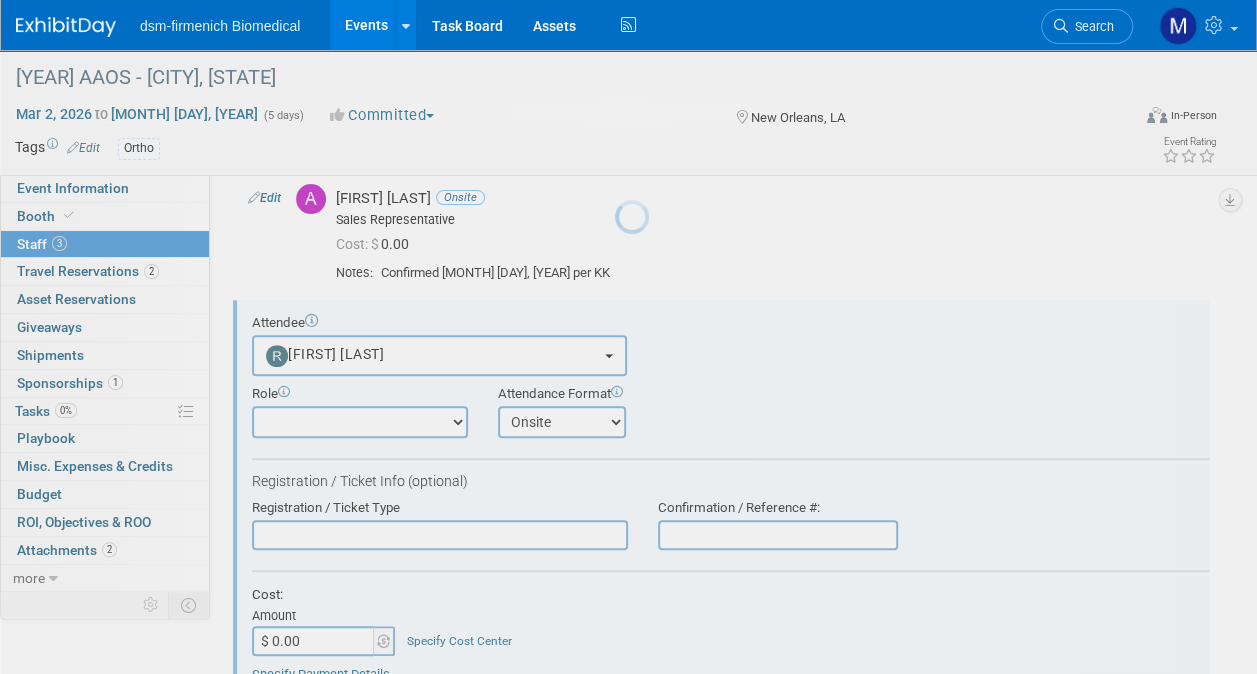 scroll, scrollTop: 0, scrollLeft: 0, axis: both 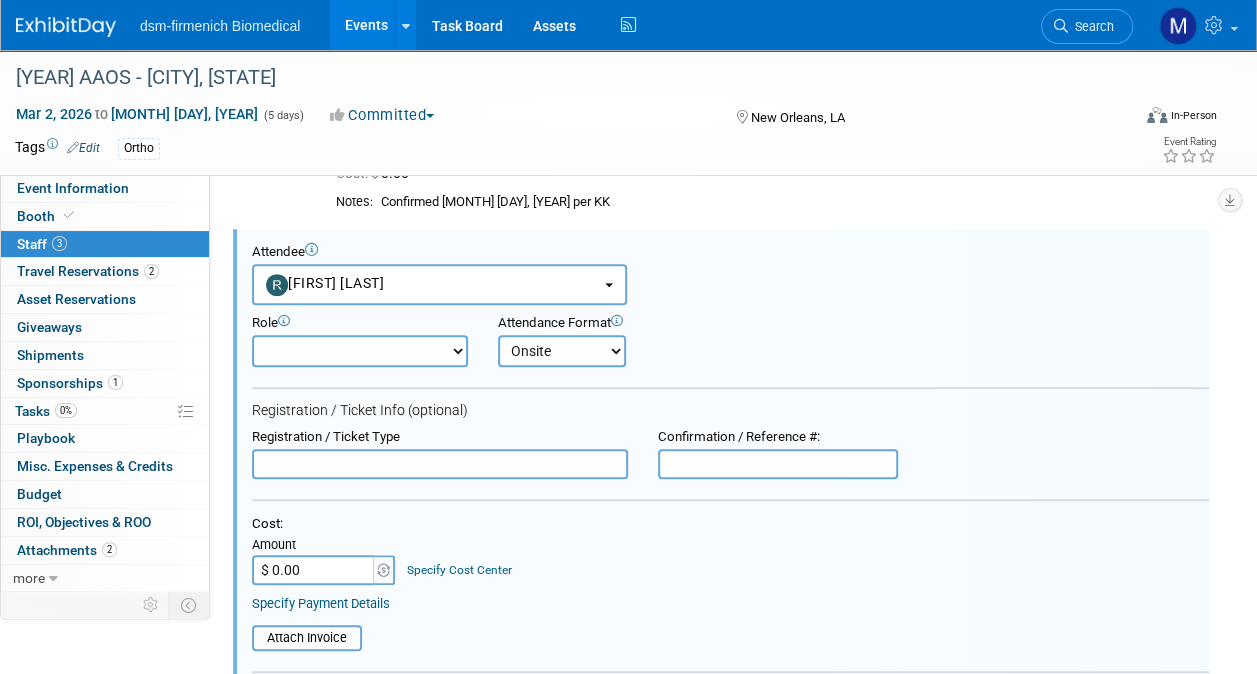 click on "Demonstrator
Host
Marketing
Planner
Presenter
Sales Representative
Set-up/Dismantle Crew" at bounding box center [360, 351] 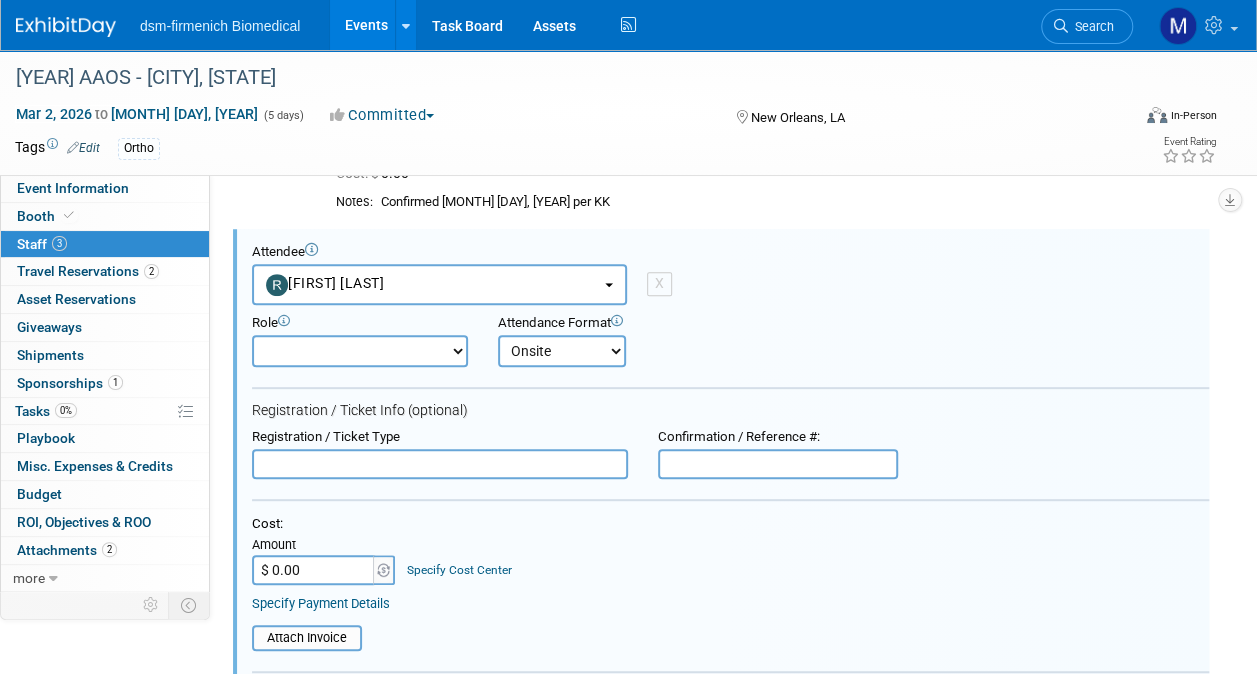 click on "Attendee
<img src="https://www.exhibitday.com/Images/Unassigned-User-Icon.png" style="width: 22px; height: 22px; border-radius: 11px; margin-top: 2px; margin-bottom: 2px; margin-left: 0px;" />
<img src="https://www.exhibitday.com/Images/A.jpg" style="width: 22px; height: 22px; border-radius: 11px; margin-top: 2px; margin-bottom: 2px; margin-left: 0px;" />  Aylvin Dias" at bounding box center (730, 274) 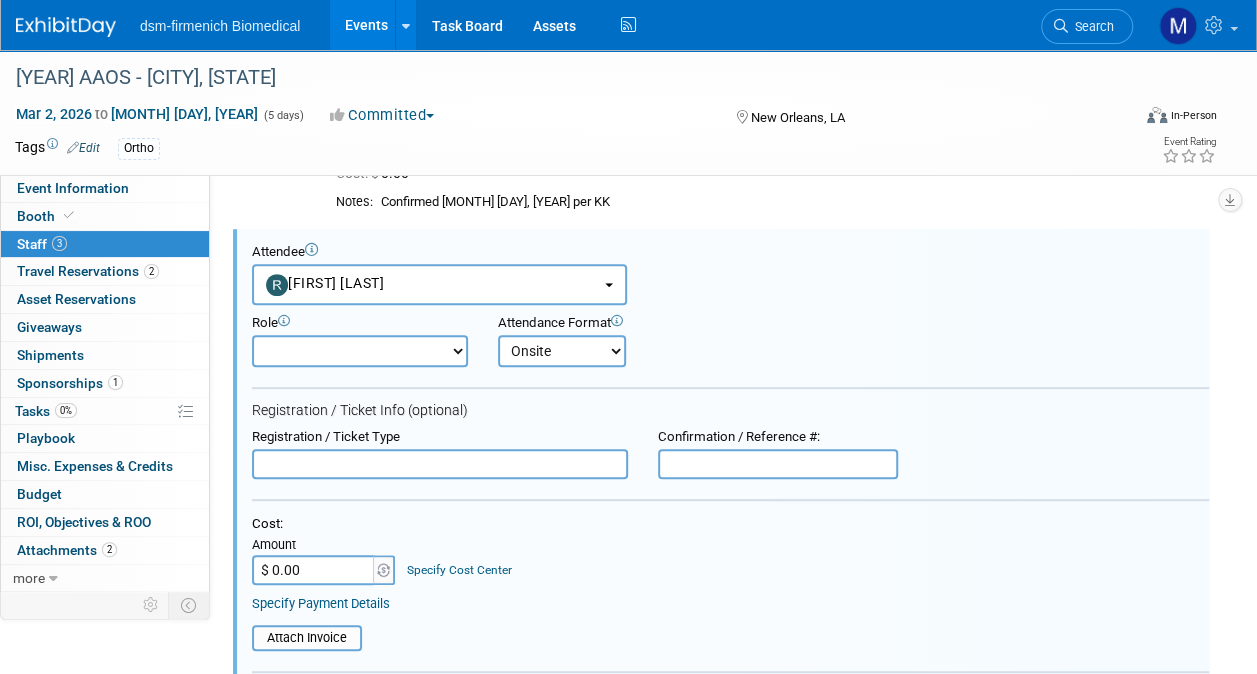 click on "Demonstrator
Host
Marketing
Planner
Presenter
Sales Representative
Set-up/Dismantle Crew" at bounding box center (360, 351) 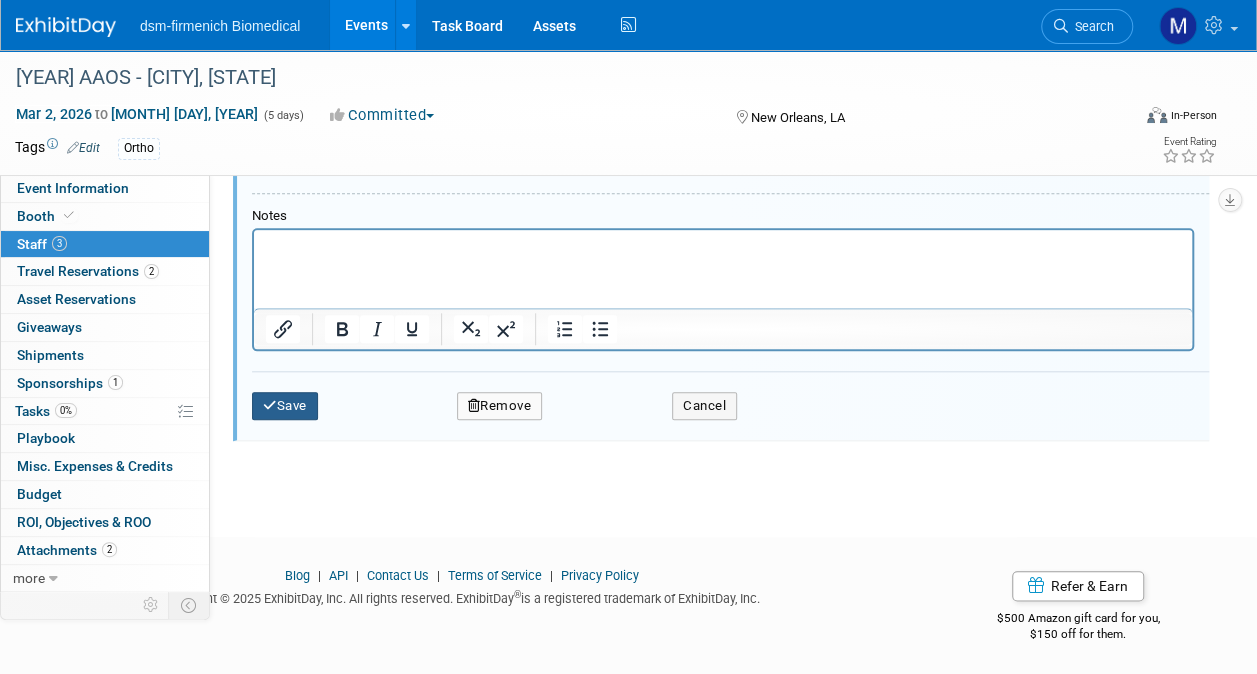 click on "Save" at bounding box center (285, 406) 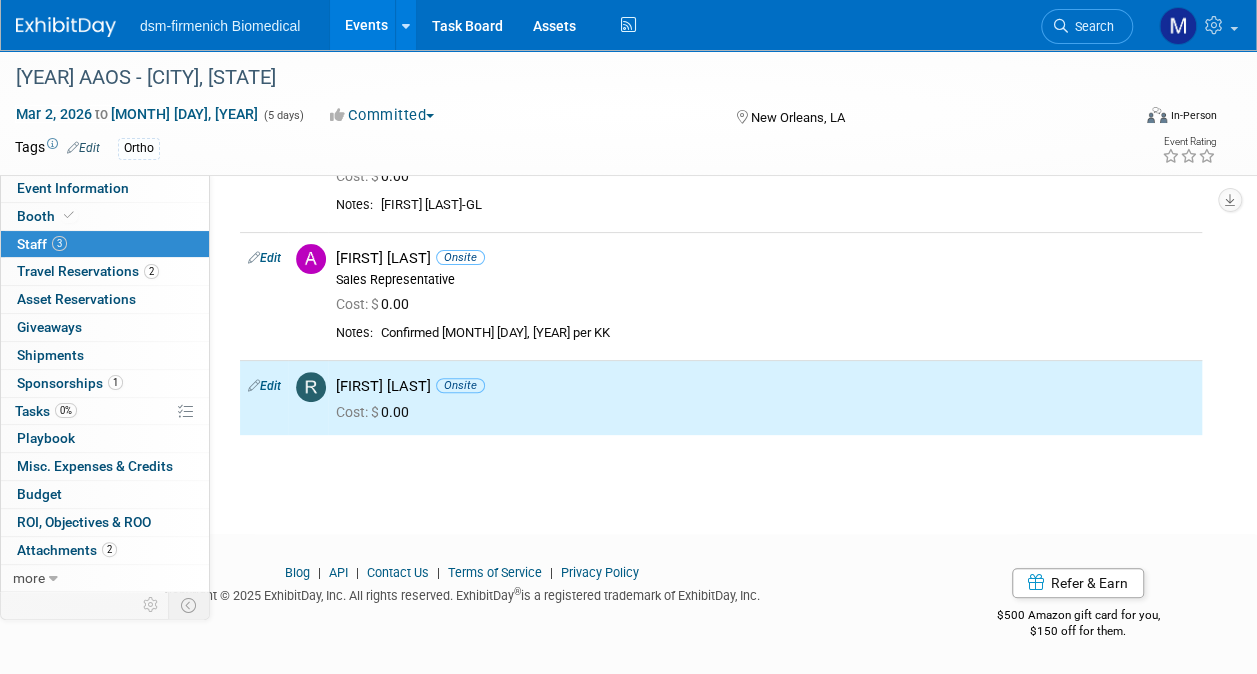scroll, scrollTop: 0, scrollLeft: 0, axis: both 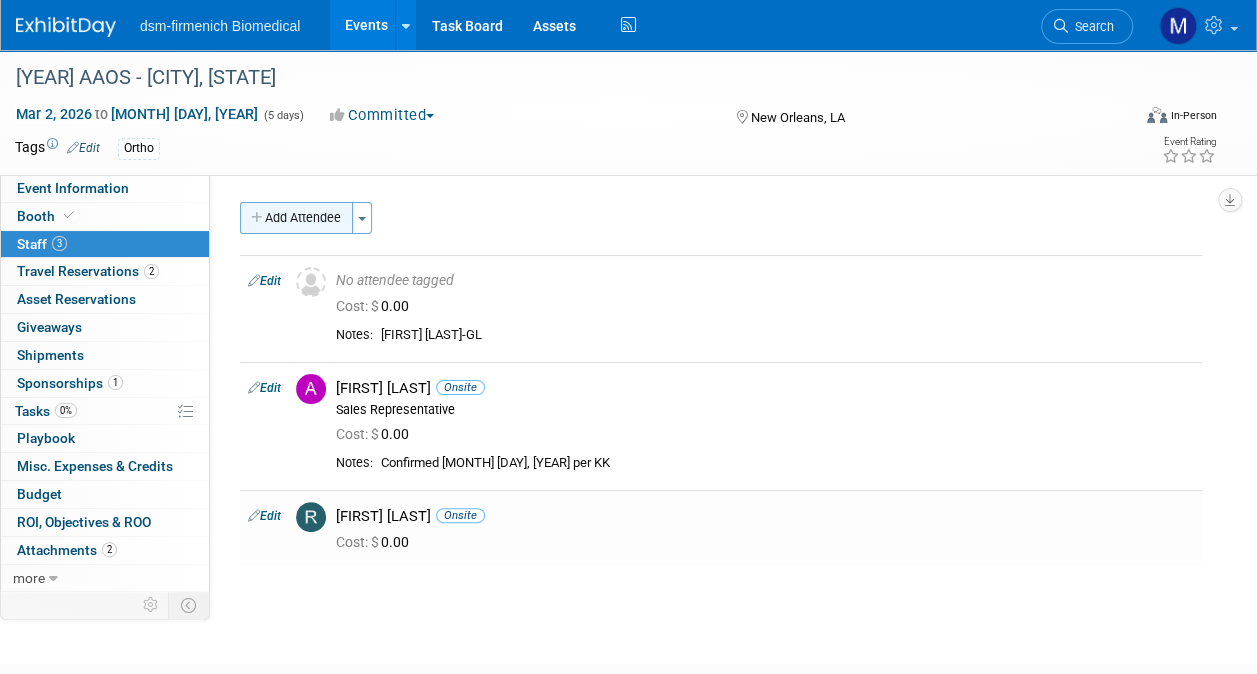 click on "Add Attendee" at bounding box center [296, 218] 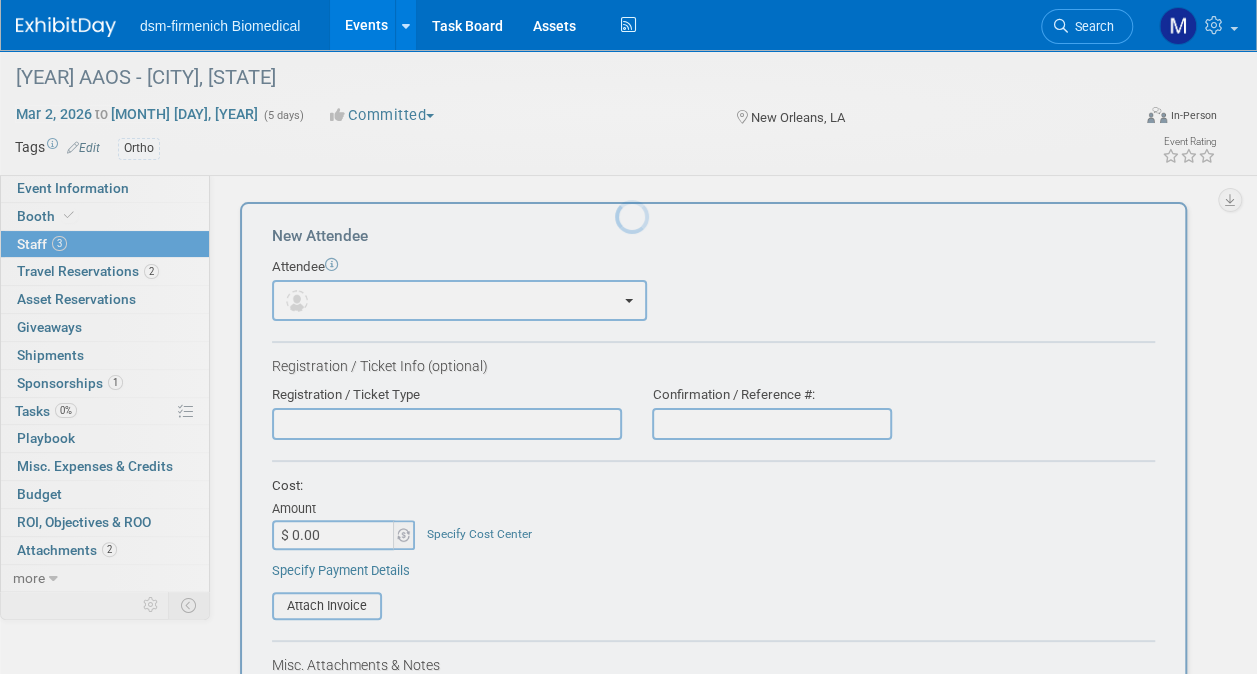 scroll, scrollTop: 0, scrollLeft: 0, axis: both 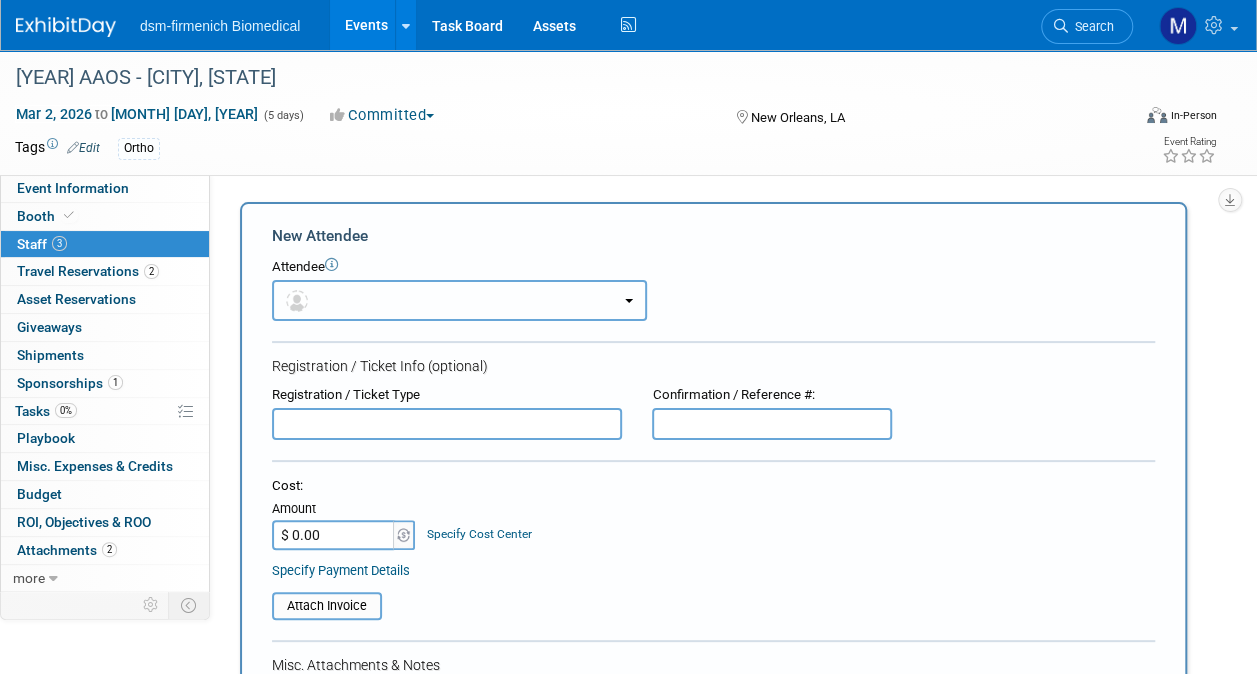 click at bounding box center (459, 300) 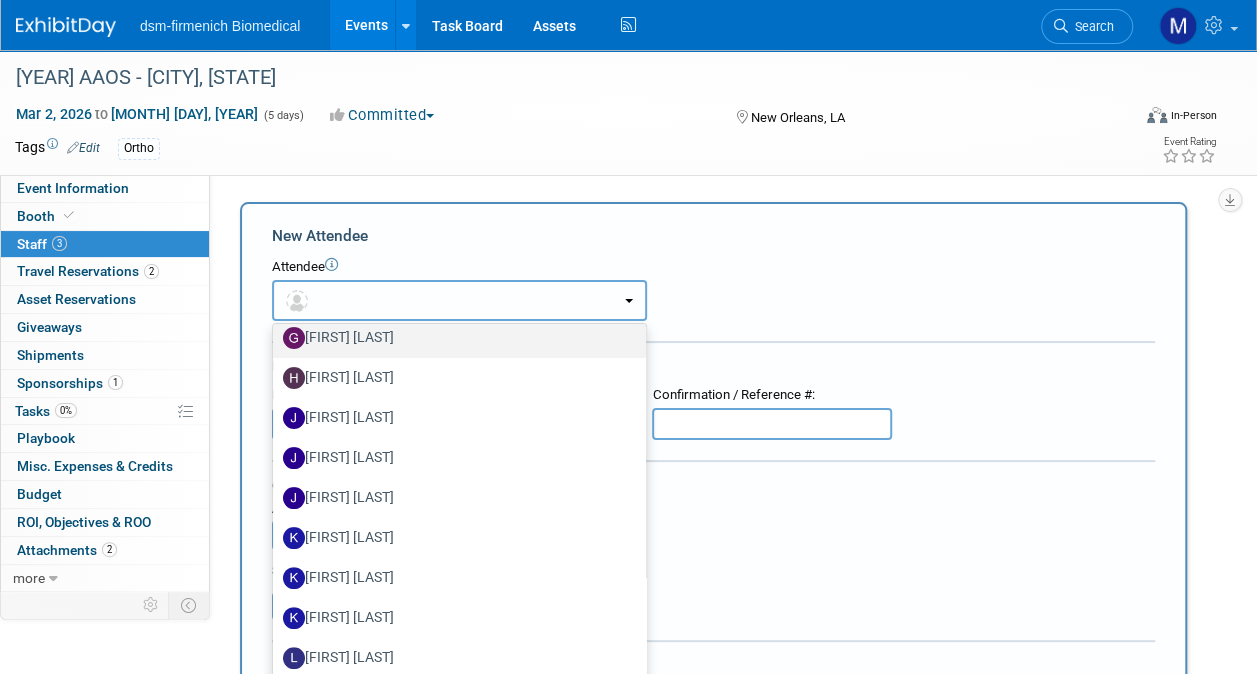 scroll, scrollTop: 0, scrollLeft: 0, axis: both 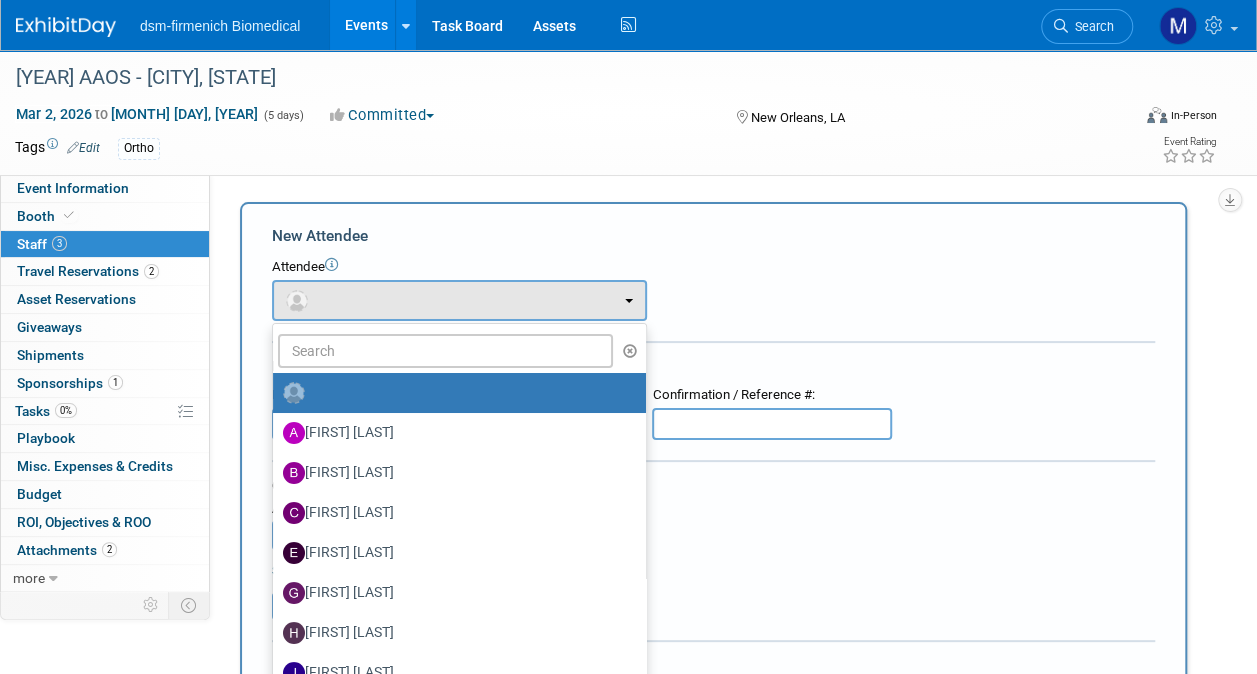 click on "Attendee" at bounding box center [713, 267] 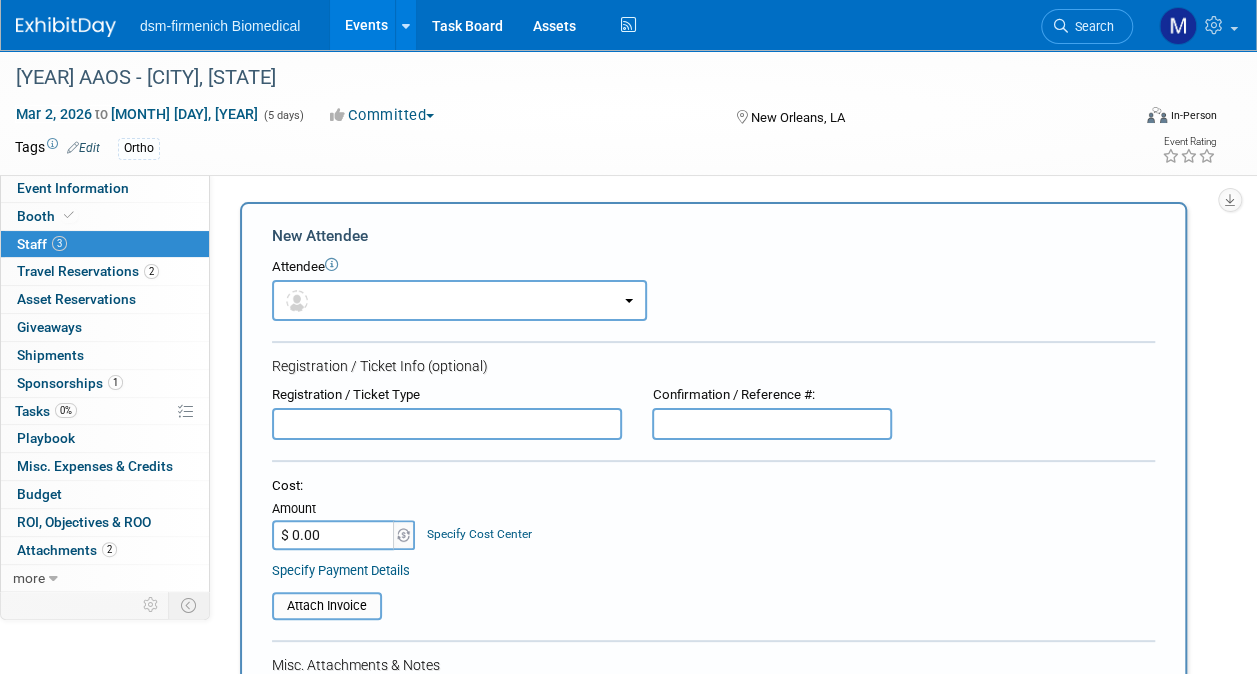scroll, scrollTop: 400, scrollLeft: 0, axis: vertical 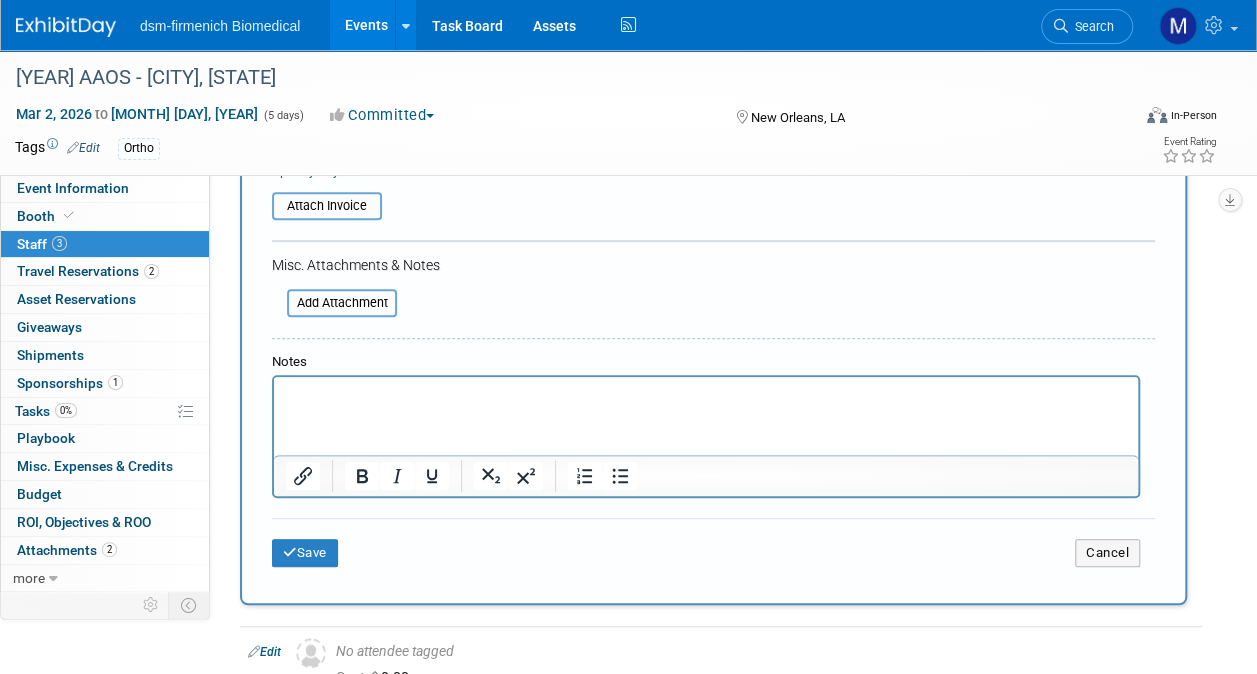 click at bounding box center (706, 395) 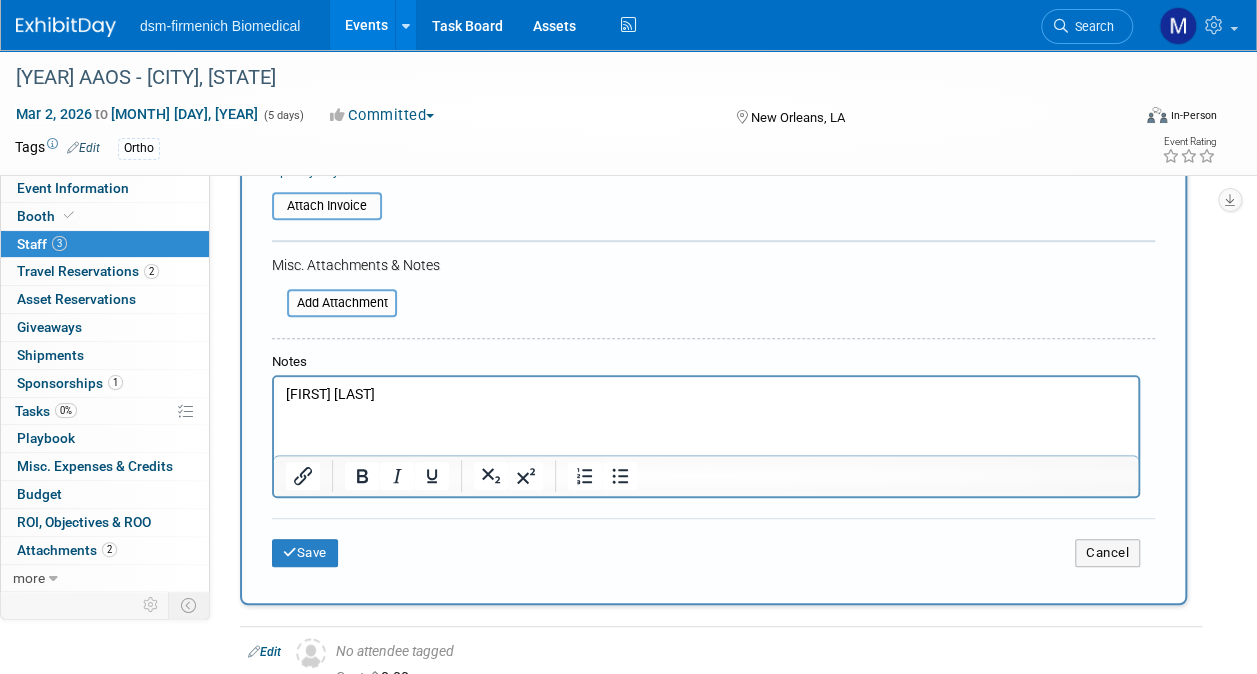 click on "Frank Yohe" at bounding box center (706, 395) 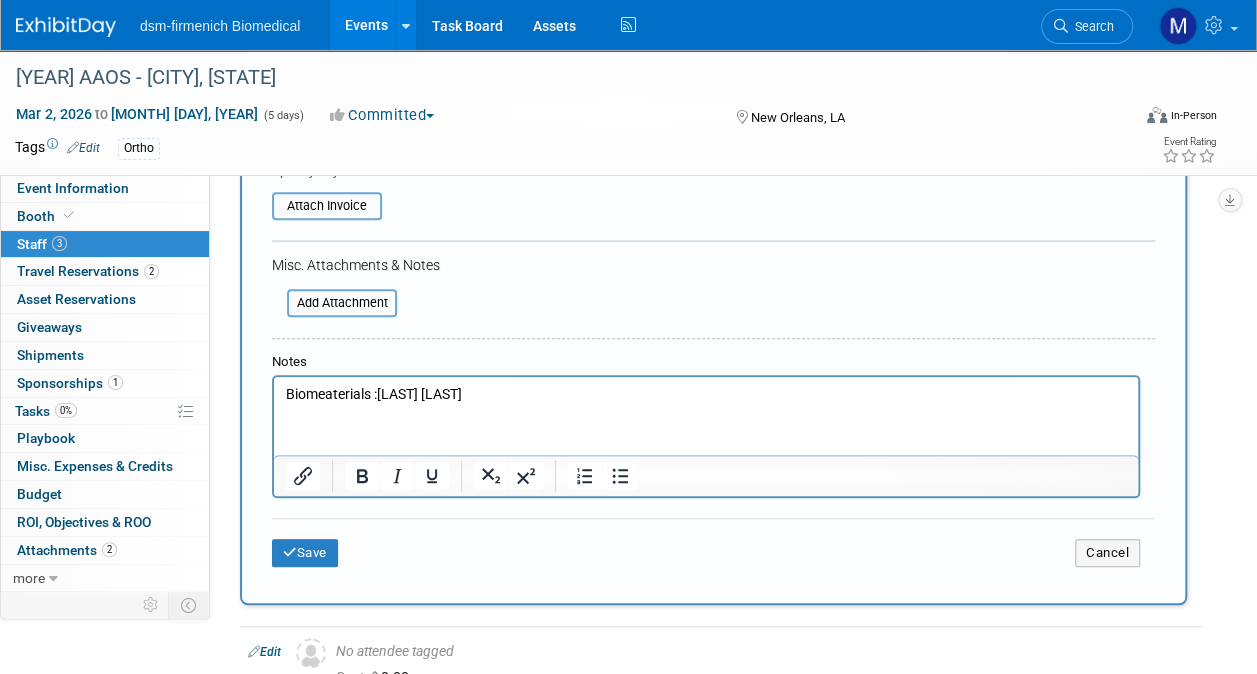 click on "Biomeaterials :[FIRST] [LAST]" at bounding box center (706, 395) 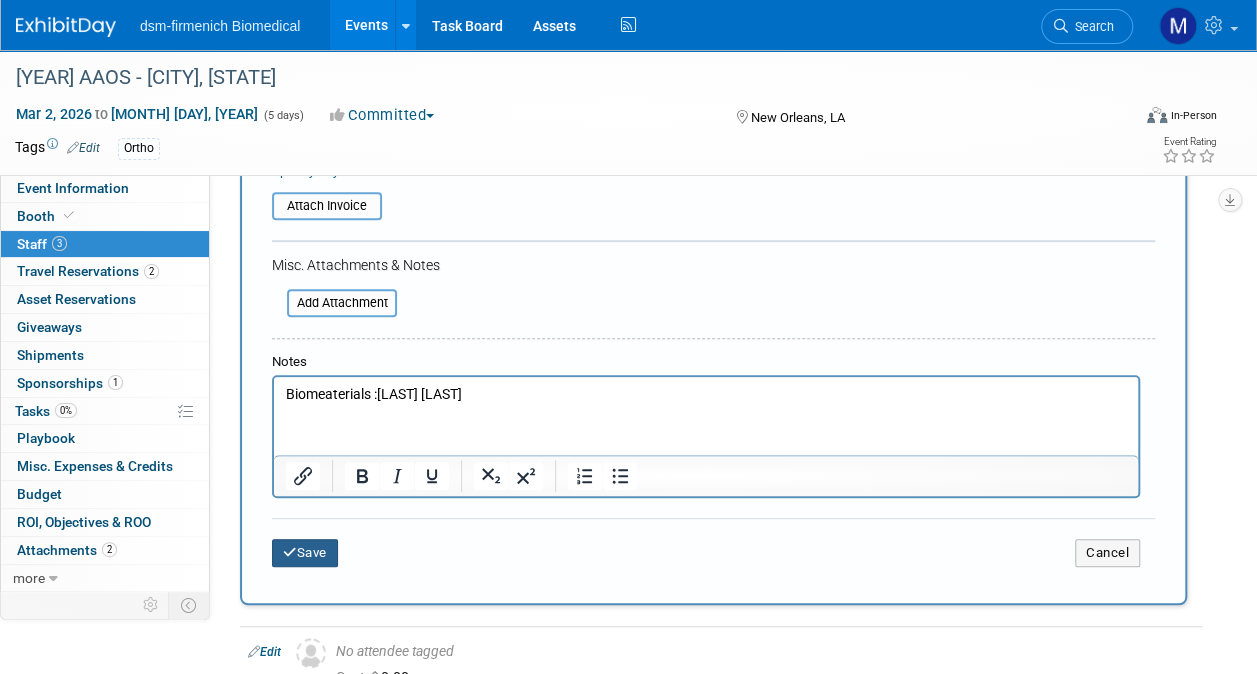 click on "Save" at bounding box center (305, 553) 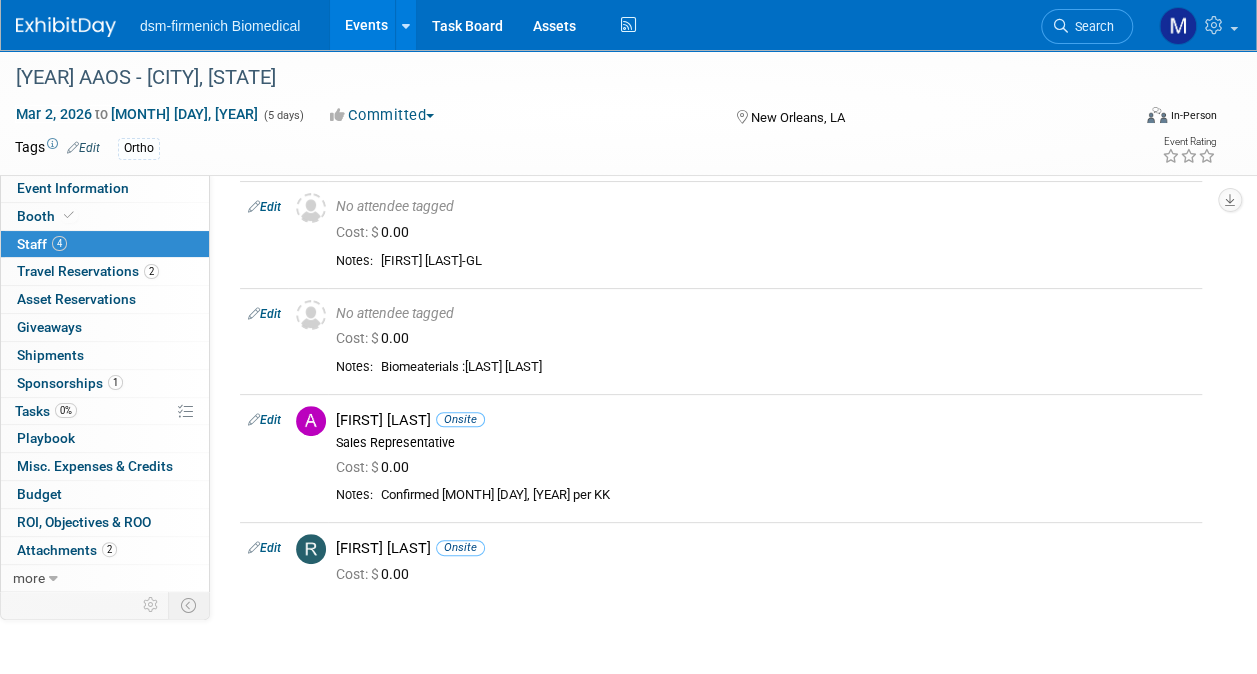 scroll, scrollTop: 0, scrollLeft: 0, axis: both 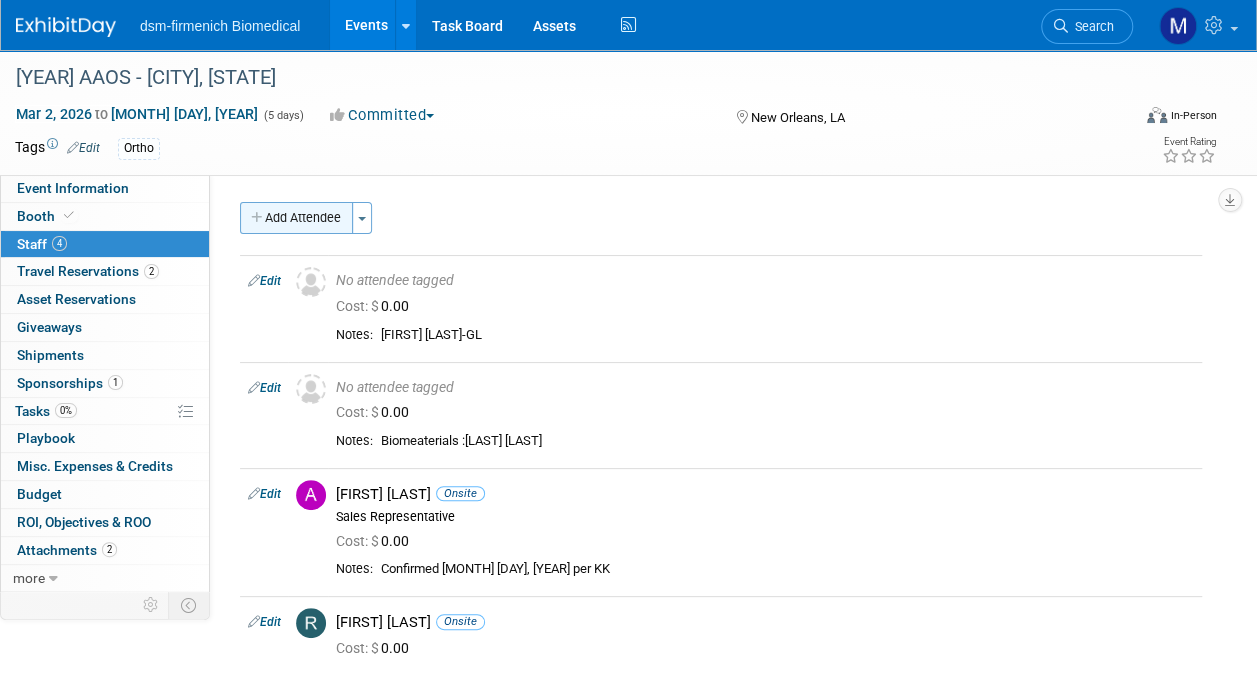 click on "Add Attendee" at bounding box center [296, 218] 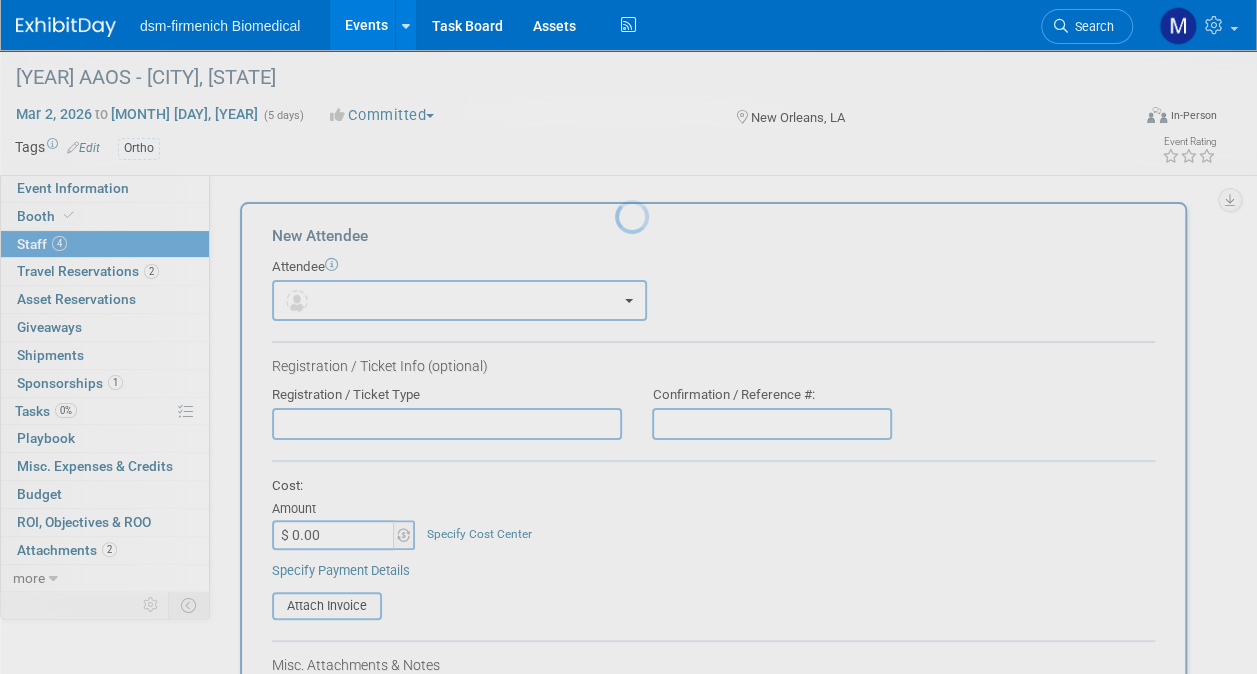 scroll, scrollTop: 0, scrollLeft: 0, axis: both 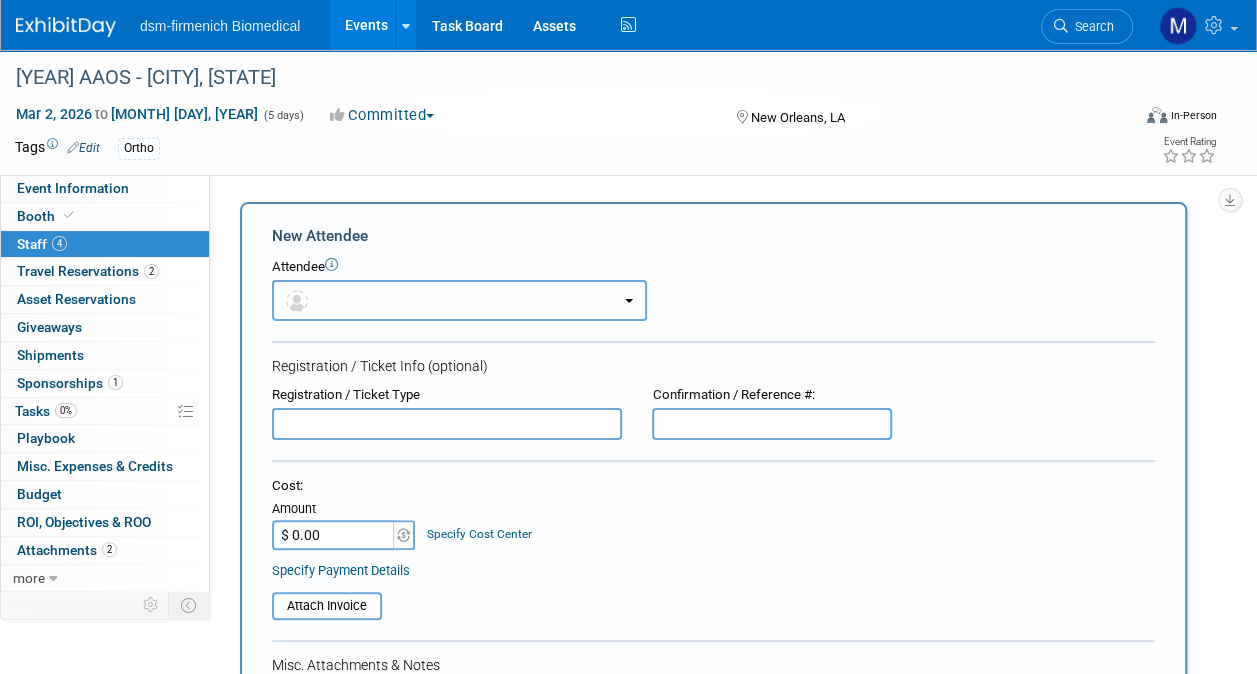 click at bounding box center [459, 300] 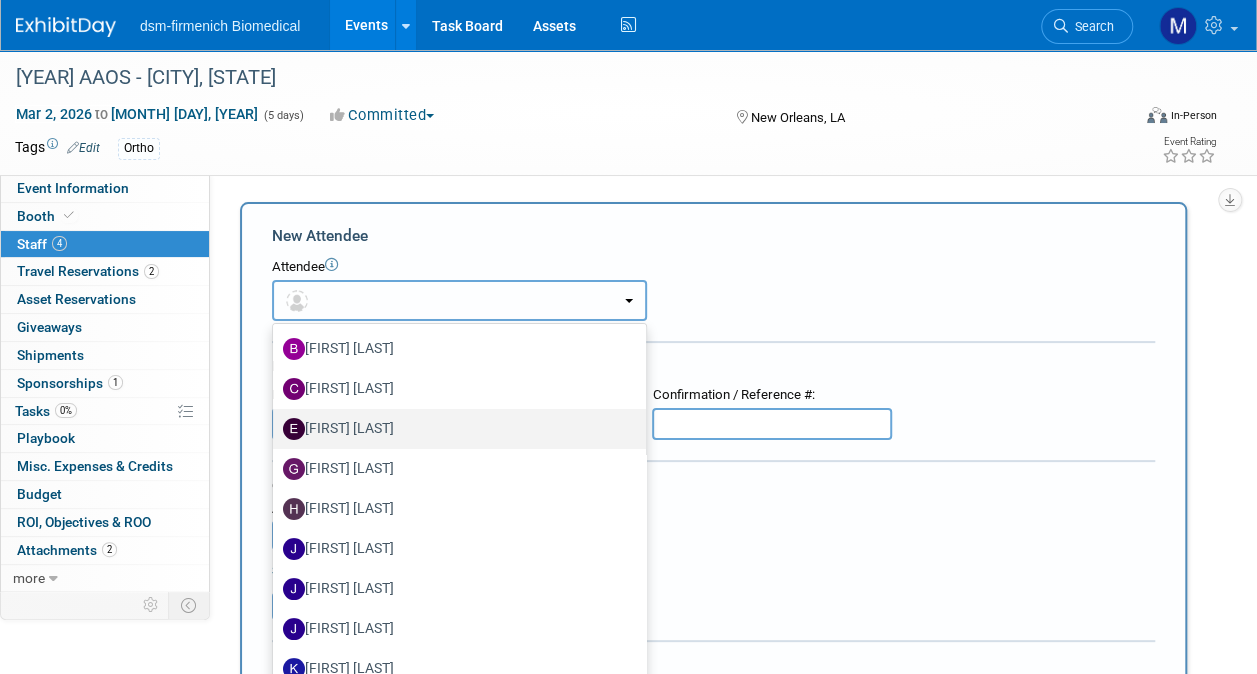 scroll, scrollTop: 255, scrollLeft: 0, axis: vertical 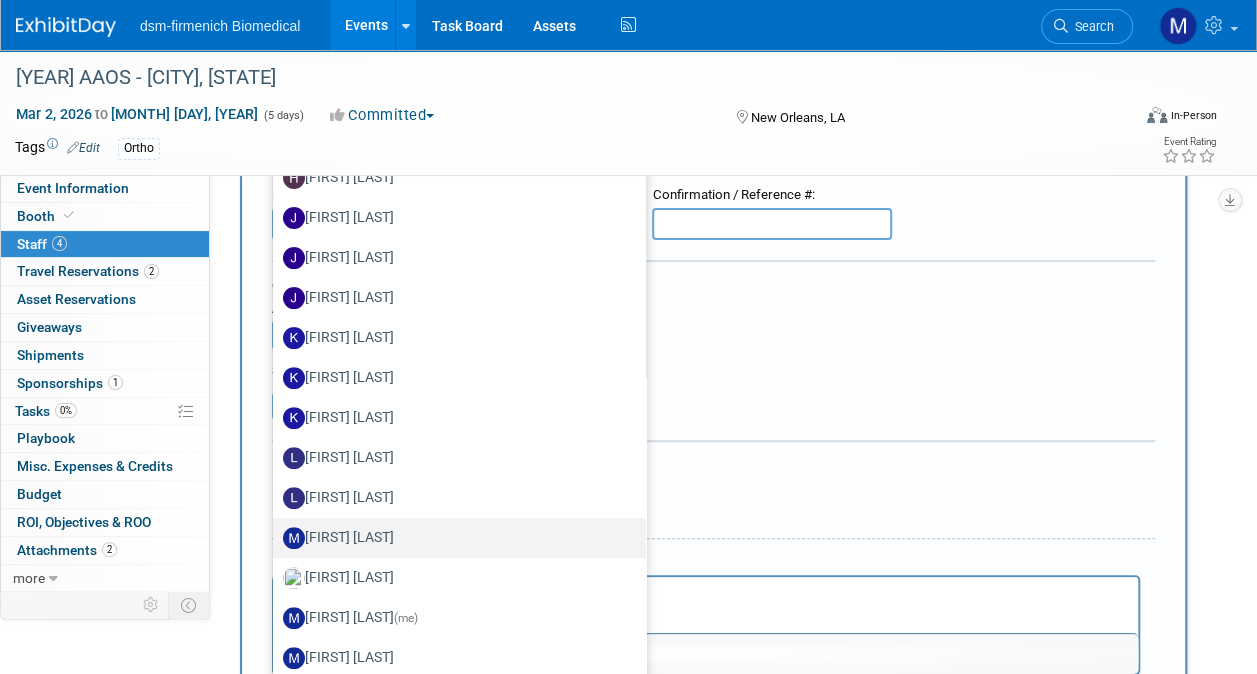 click on "[FIRST] [LAST]" at bounding box center (454, 538) 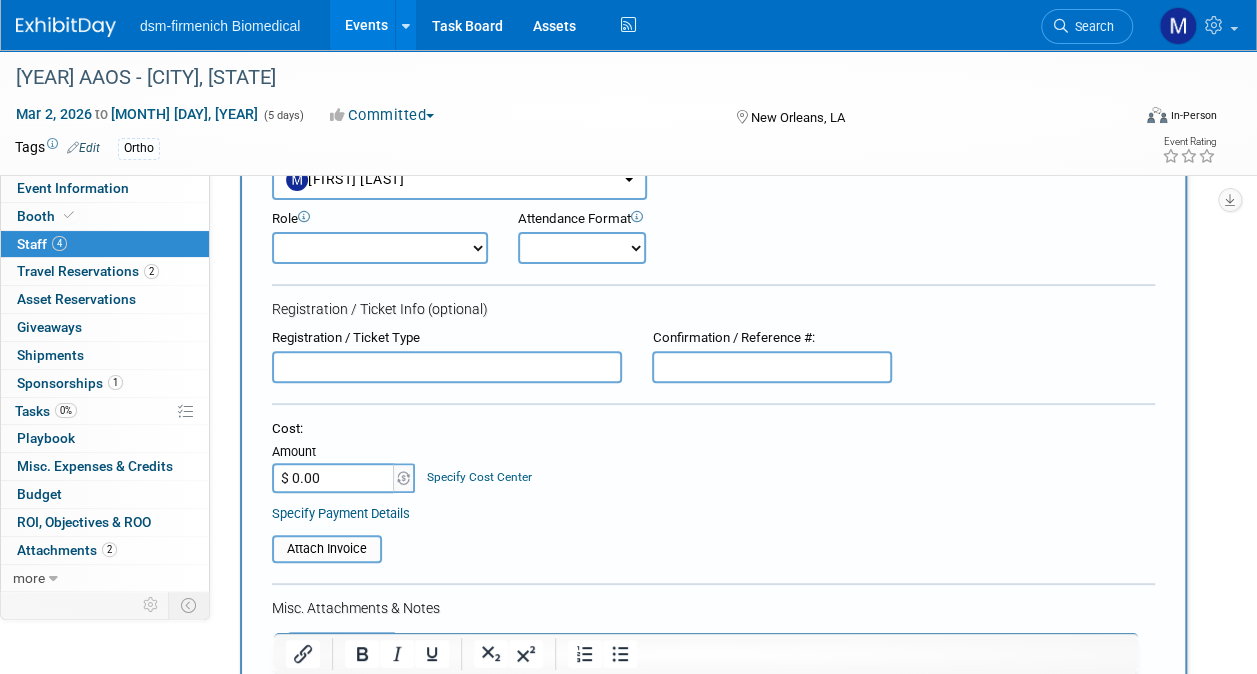 scroll, scrollTop: 0, scrollLeft: 0, axis: both 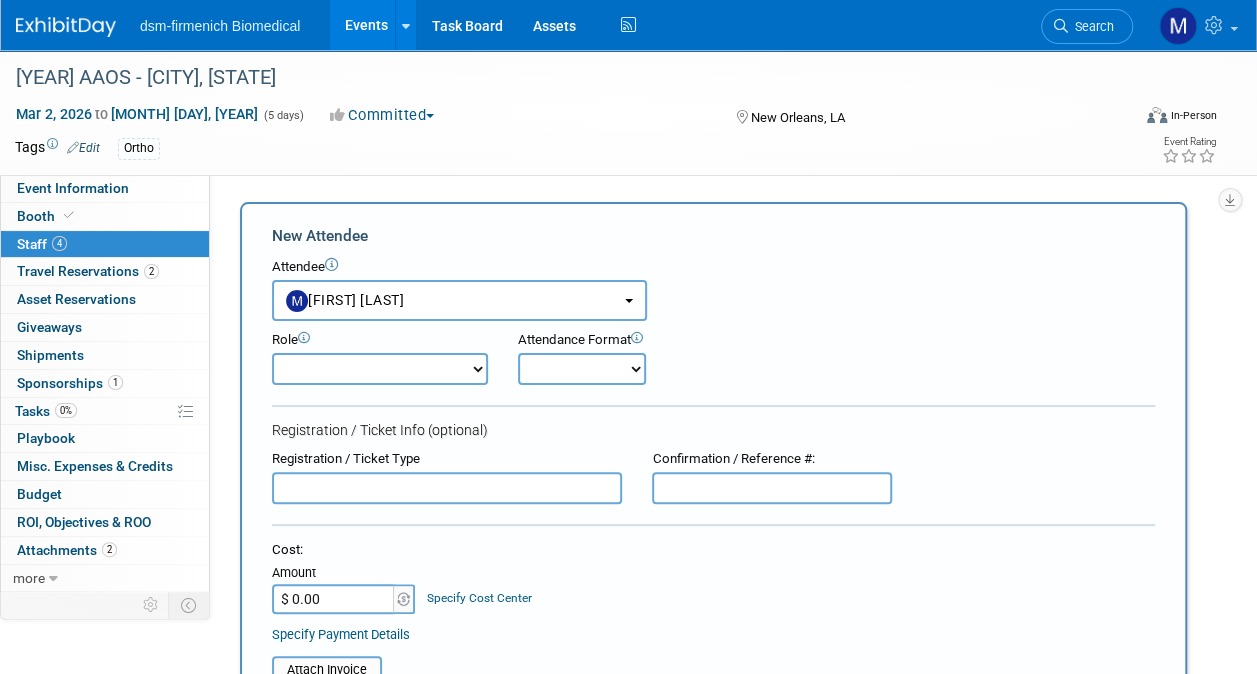 click on "Onsite
Remote" at bounding box center [582, 369] 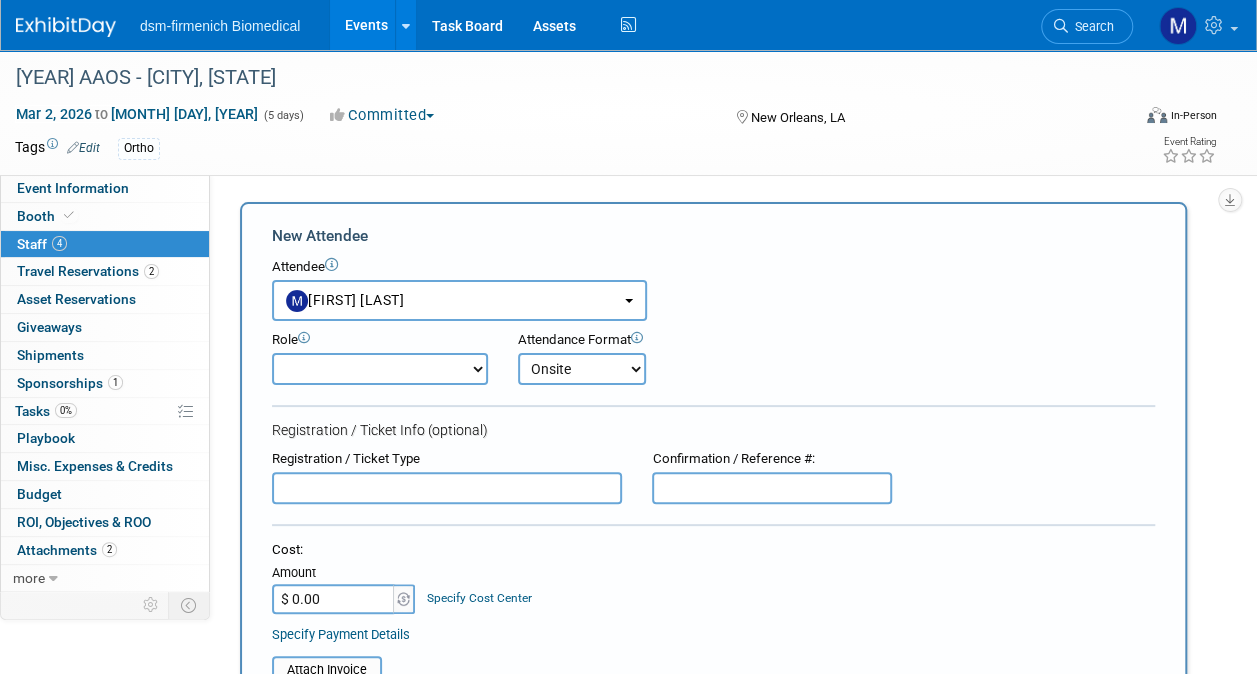 click on "Onsite
Remote" at bounding box center [582, 369] 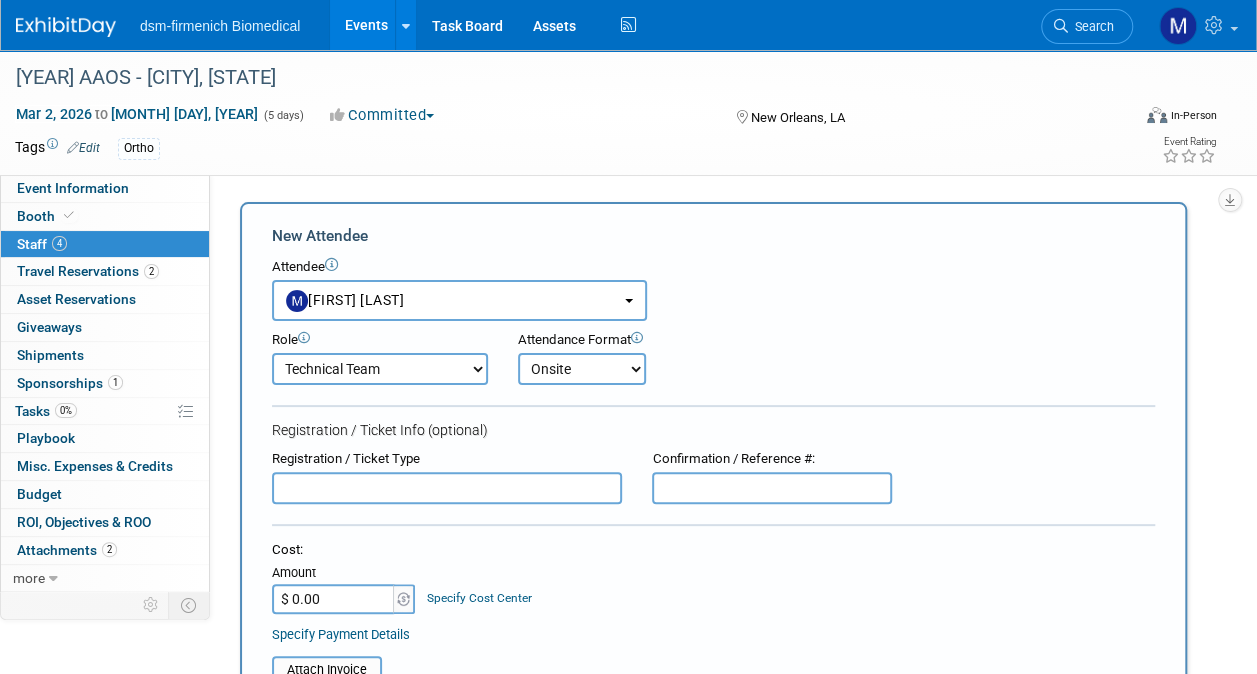click on "Demonstrator
Host
Marketing
Planner
Presenter
Sales Representative
Set-up/Dismantle Crew" at bounding box center (380, 369) 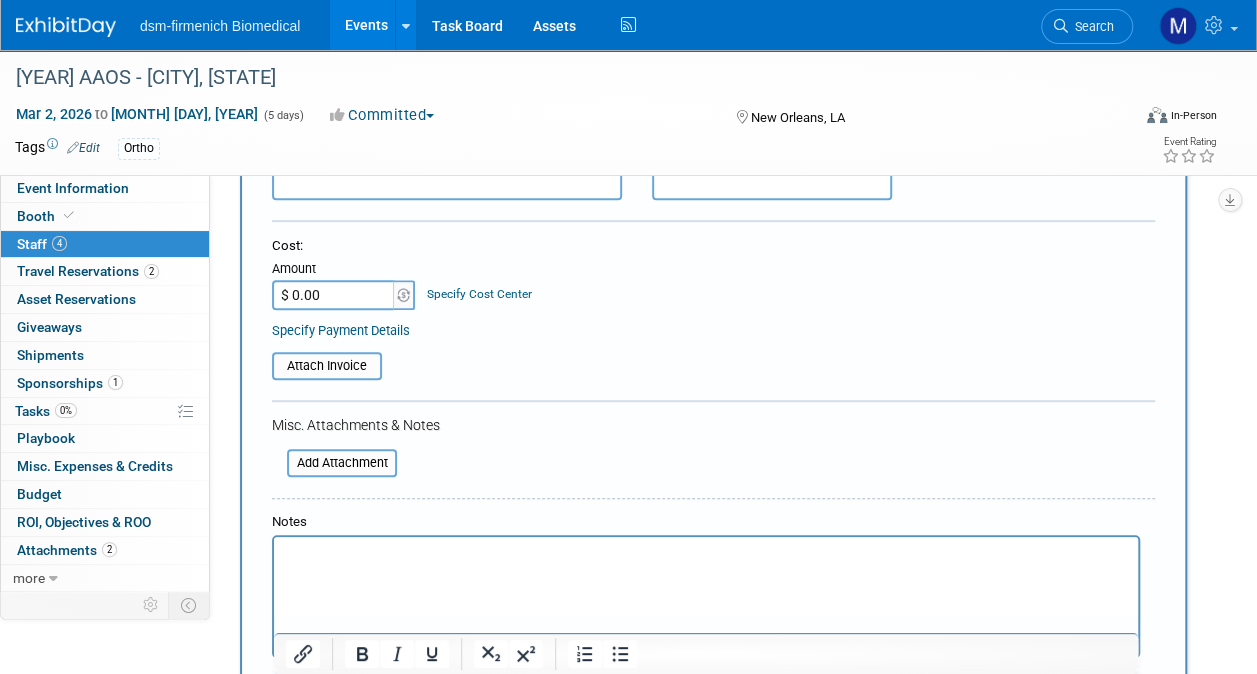 scroll, scrollTop: 400, scrollLeft: 0, axis: vertical 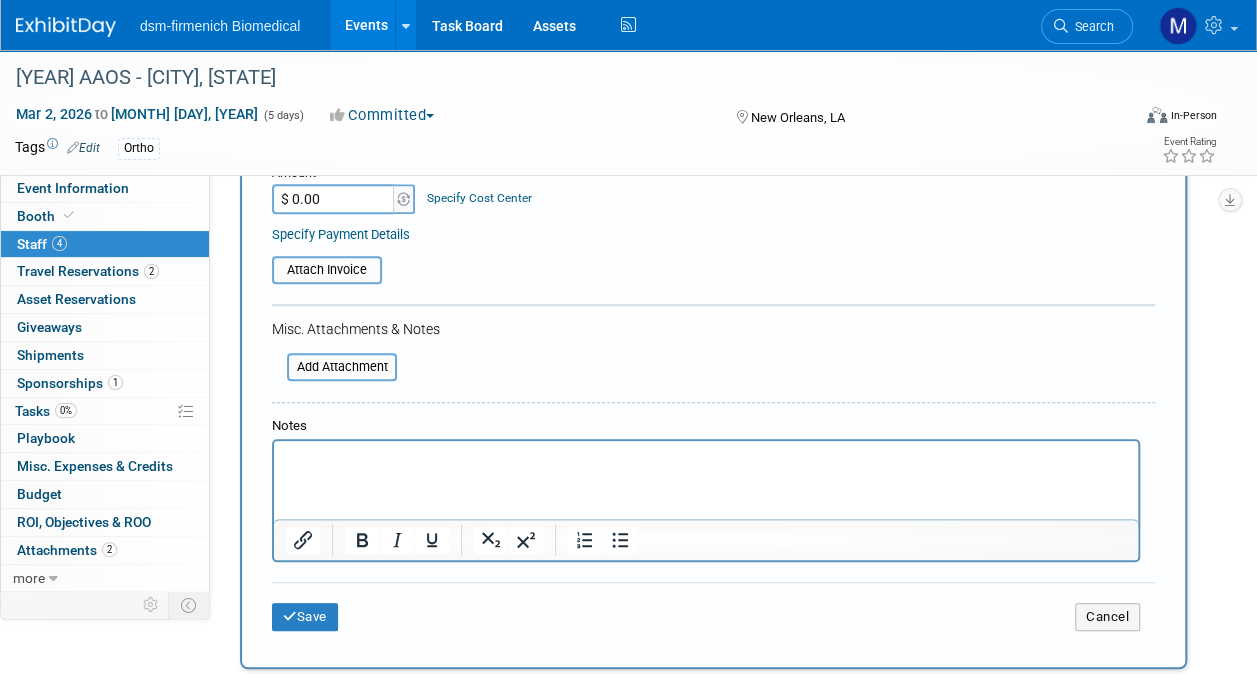 click at bounding box center (706, 459) 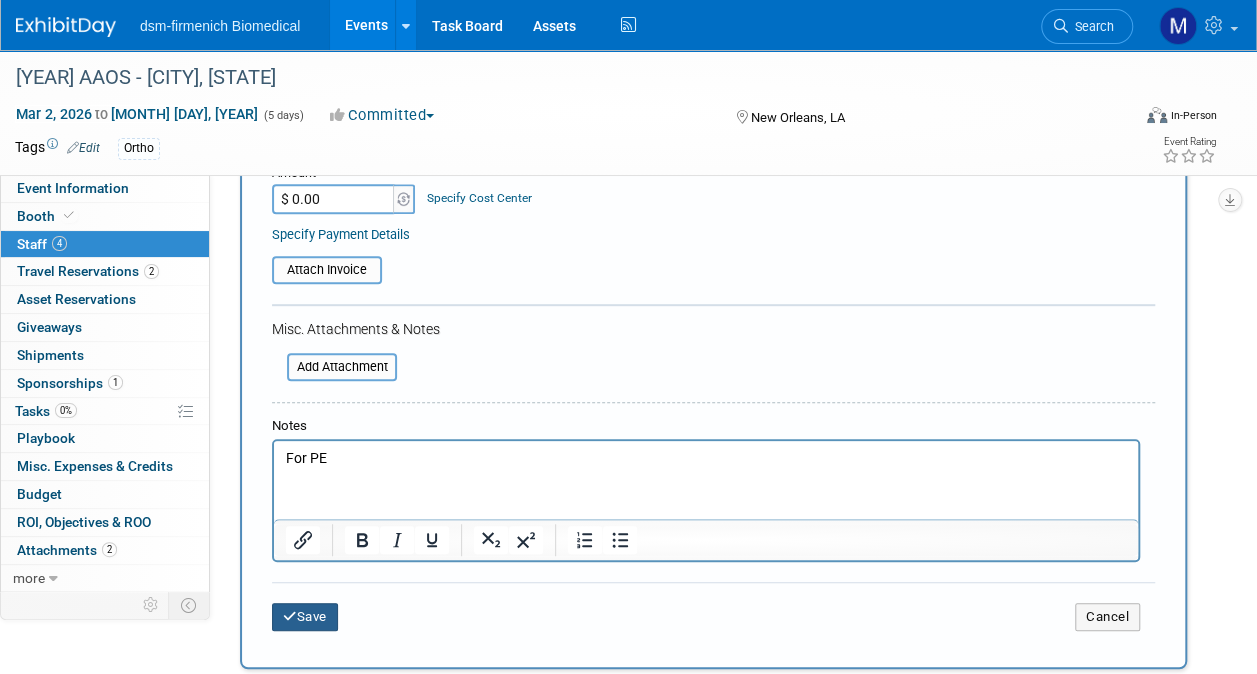 click on "Save" at bounding box center [305, 617] 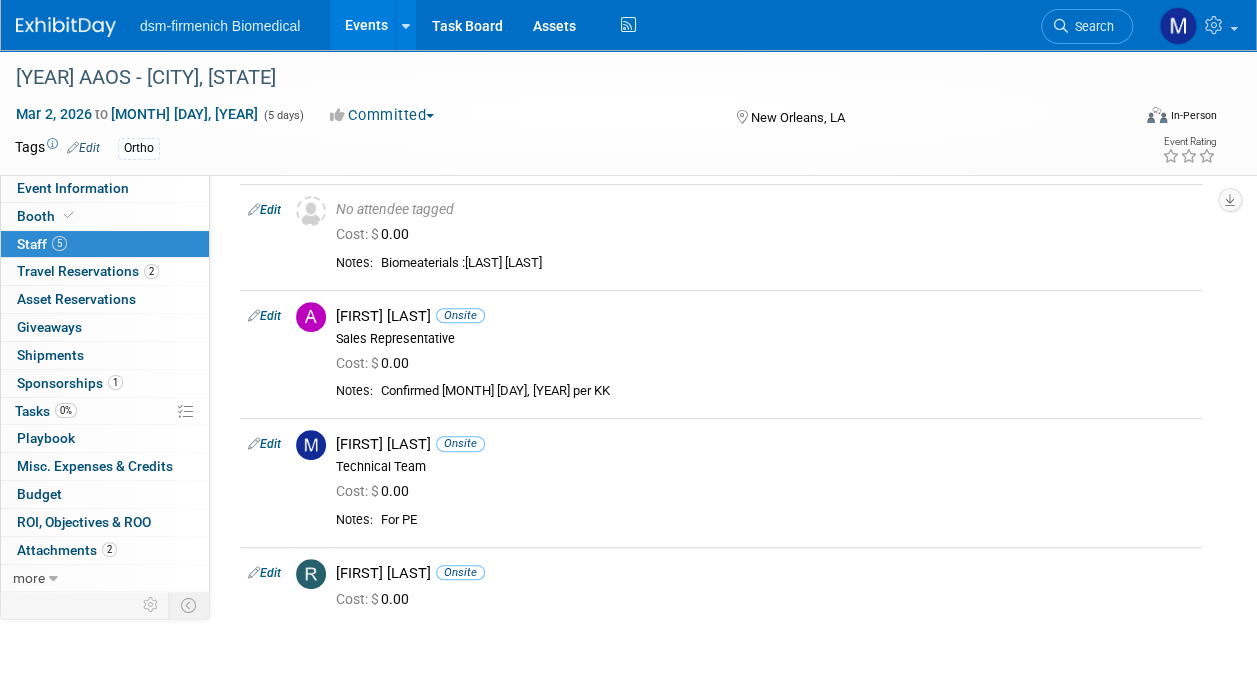 scroll, scrollTop: 0, scrollLeft: 0, axis: both 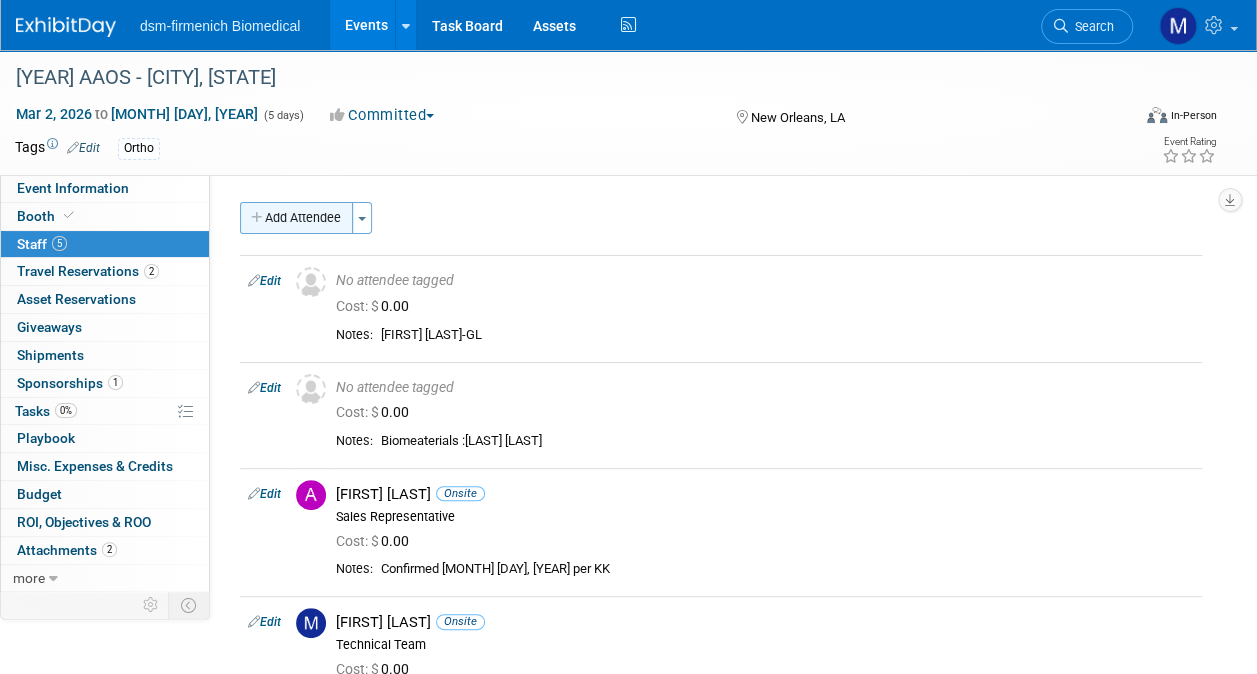 click on "Add Attendee" at bounding box center (296, 218) 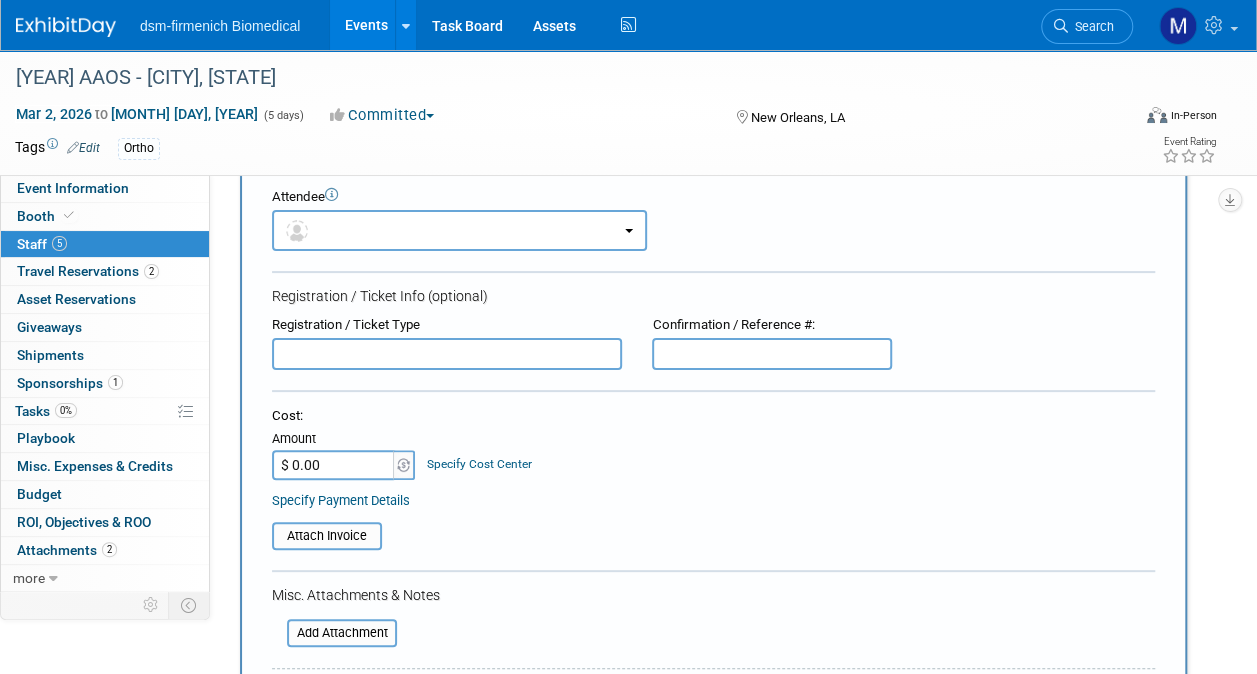 scroll, scrollTop: 400, scrollLeft: 0, axis: vertical 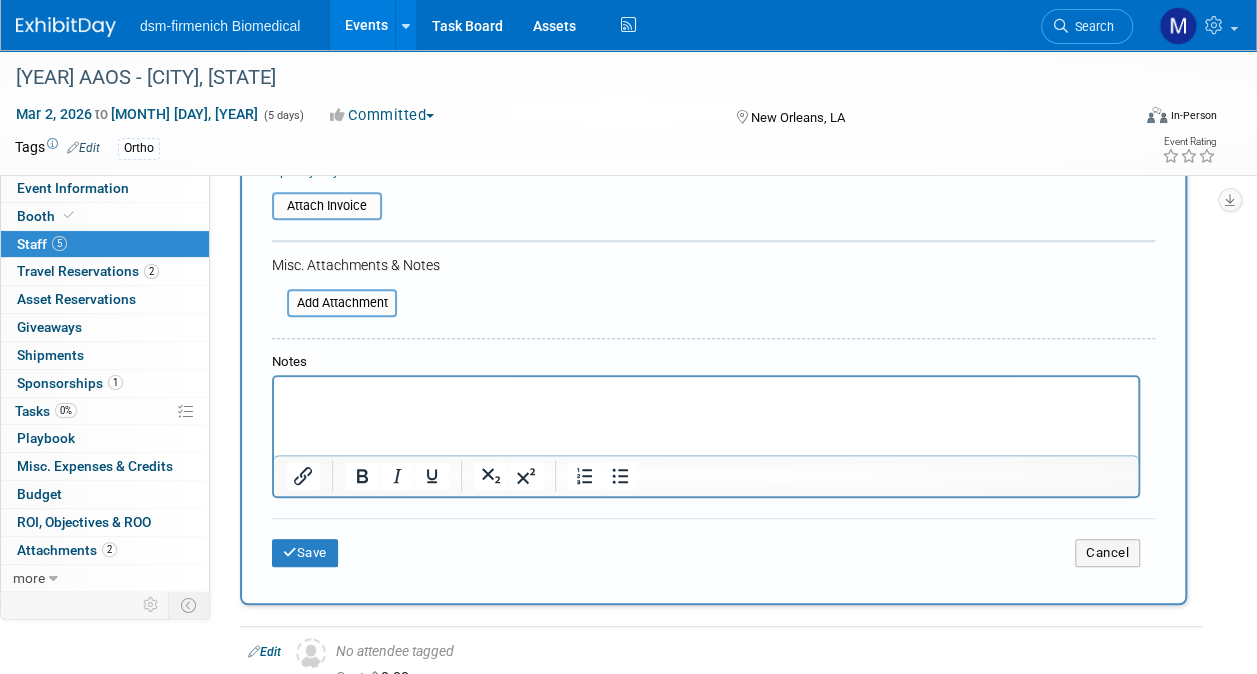 click at bounding box center (706, 391) 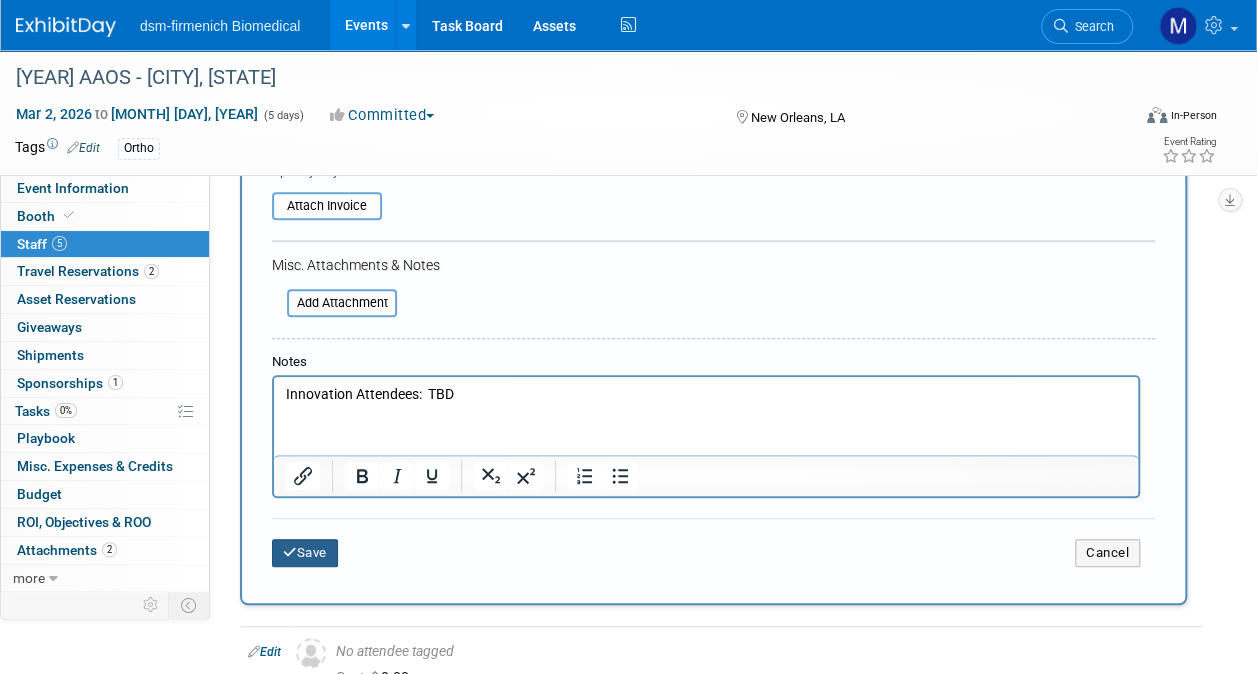 click on "Save" at bounding box center (305, 553) 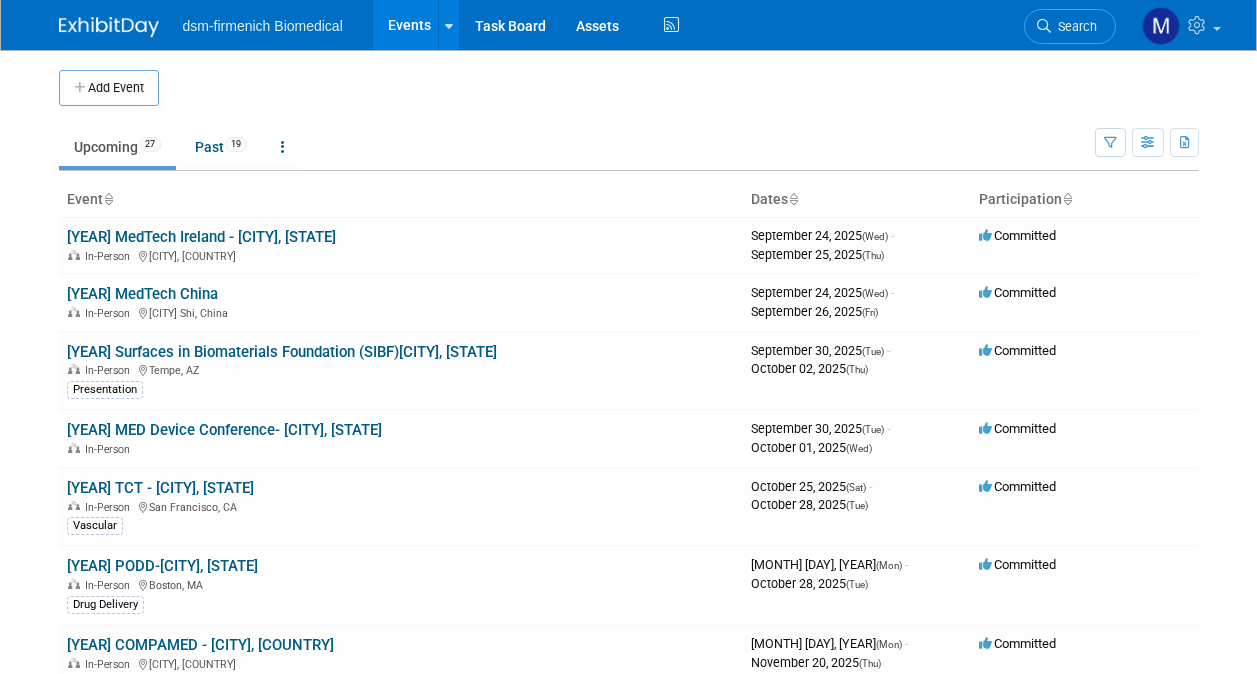 scroll, scrollTop: 596, scrollLeft: 0, axis: vertical 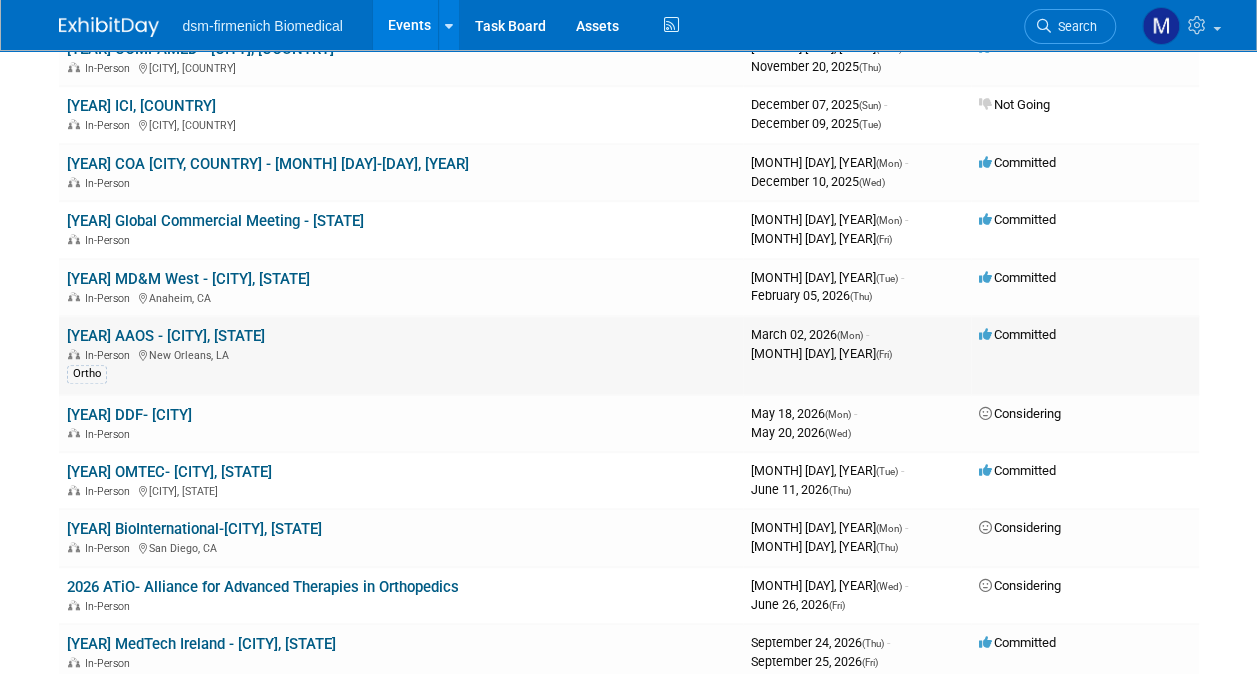 click on "[YEAR] AAOS - [CITY], [STATE]" at bounding box center (166, 336) 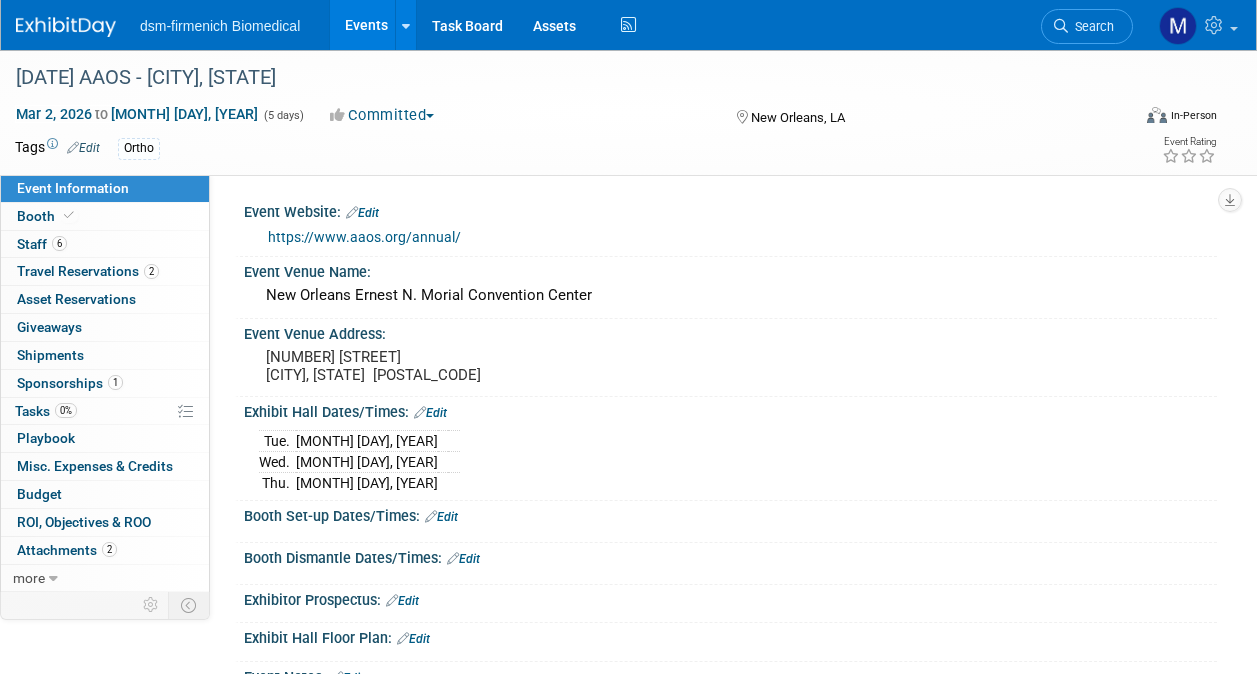 scroll, scrollTop: 0, scrollLeft: 0, axis: both 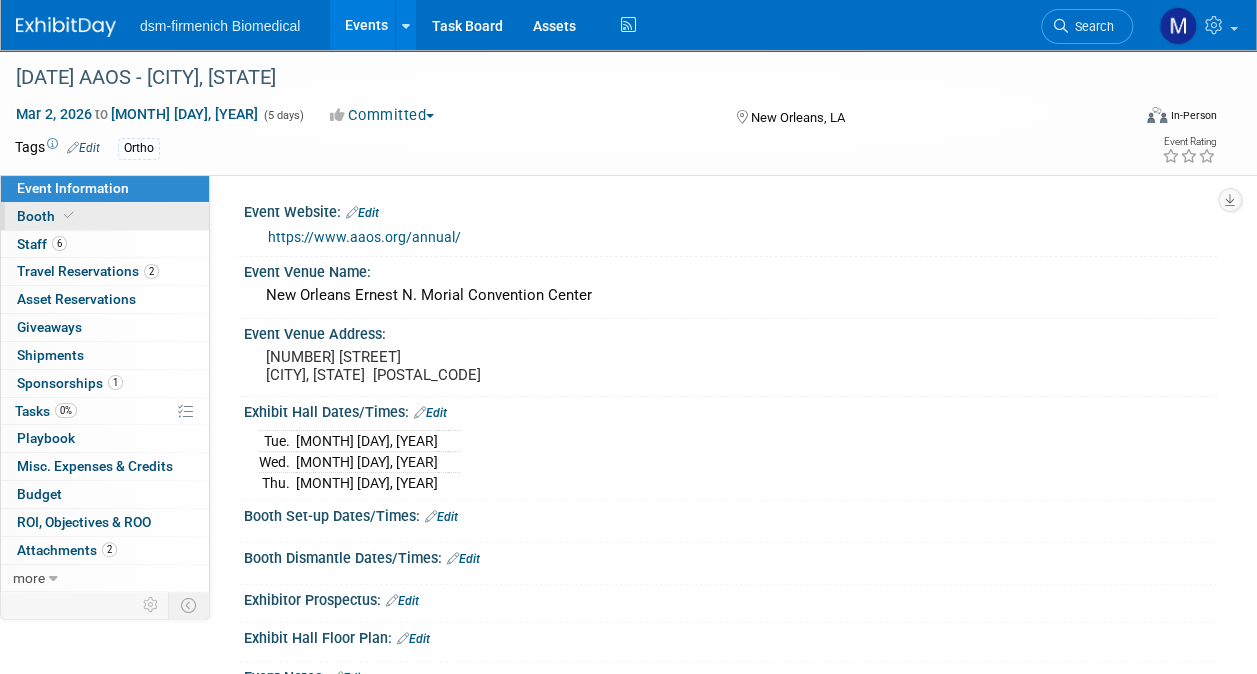 click on "Booth" at bounding box center [47, 216] 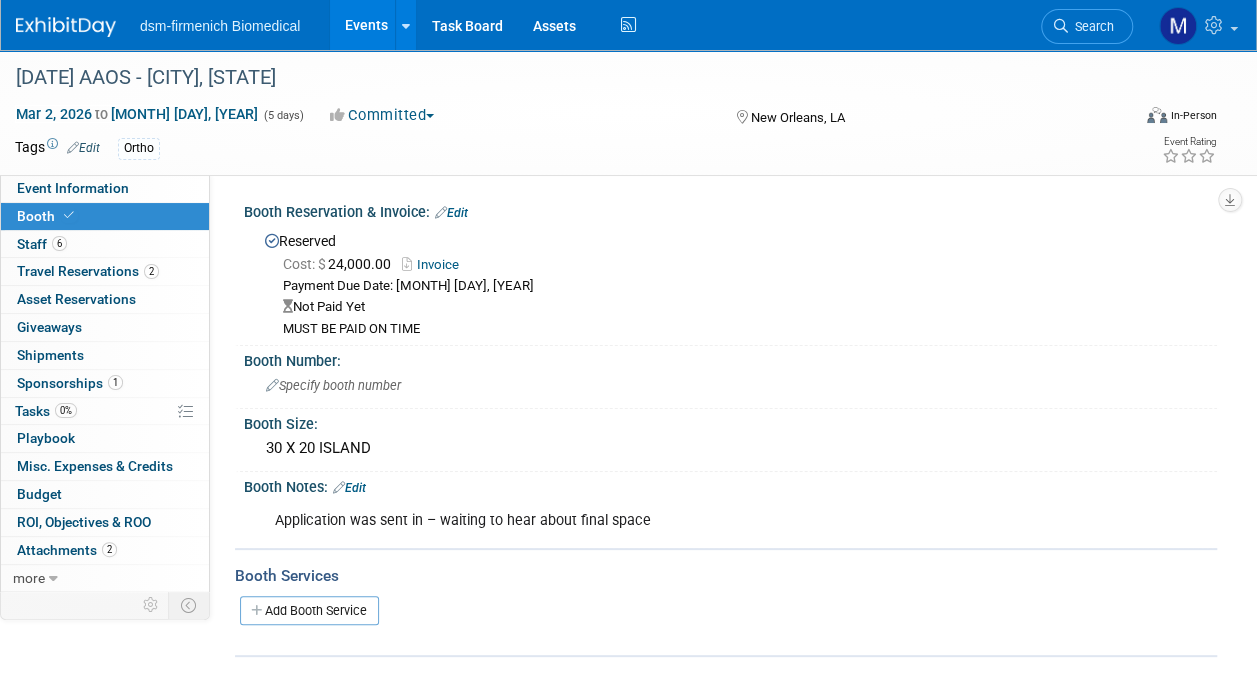 click on "Invoice" at bounding box center [435, 264] 